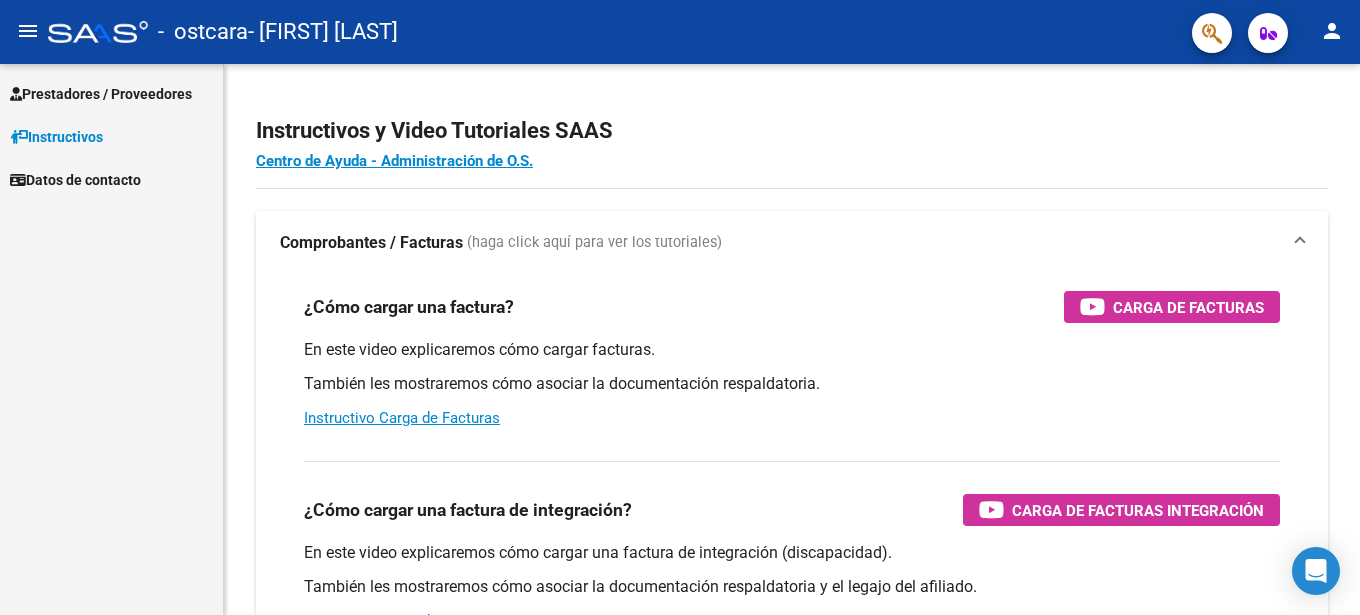 scroll, scrollTop: 0, scrollLeft: 0, axis: both 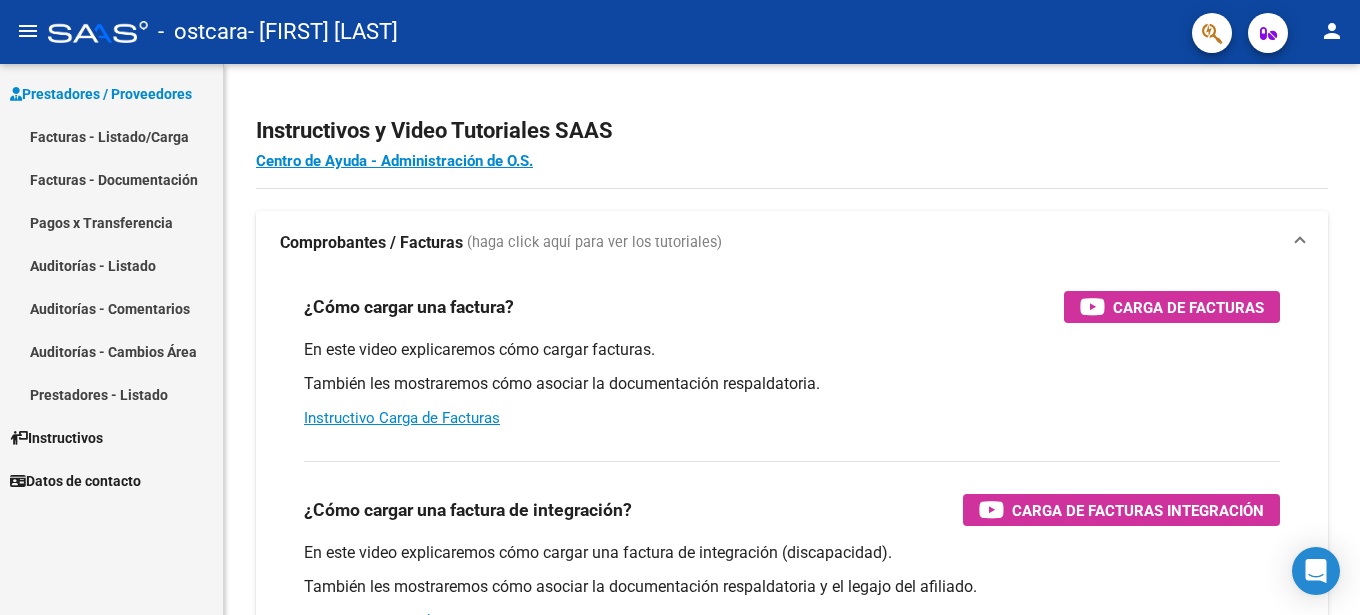 click on "Facturas - Listado/Carga" at bounding box center (111, 136) 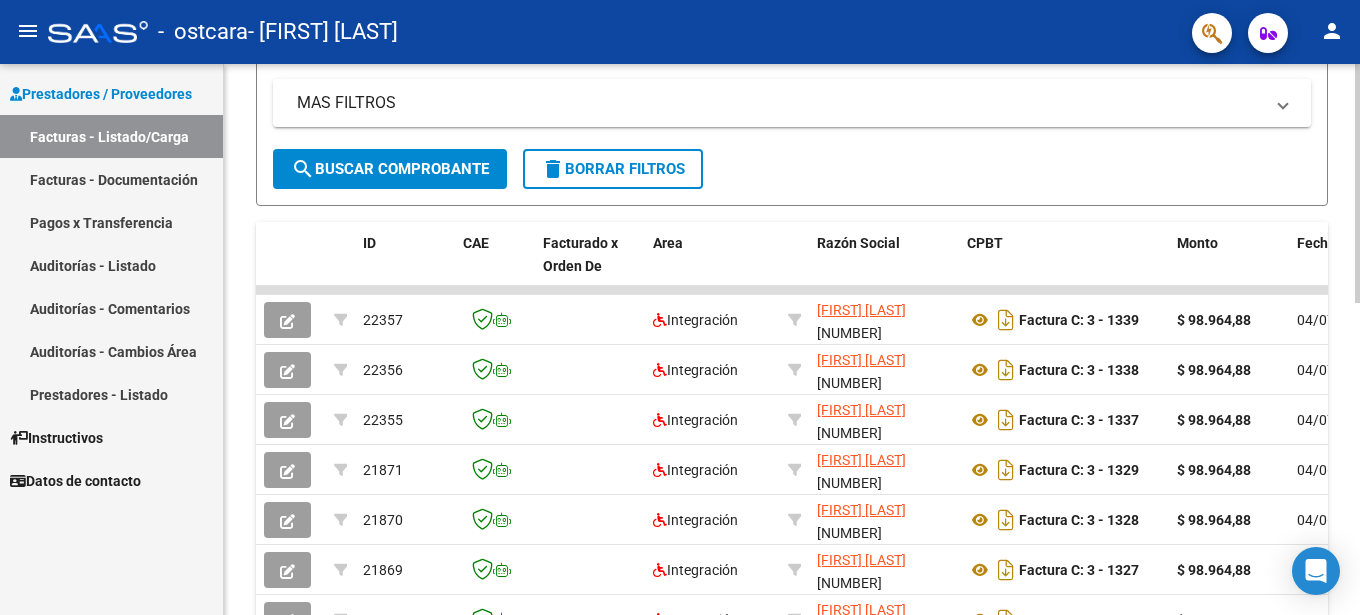 scroll, scrollTop: 100, scrollLeft: 0, axis: vertical 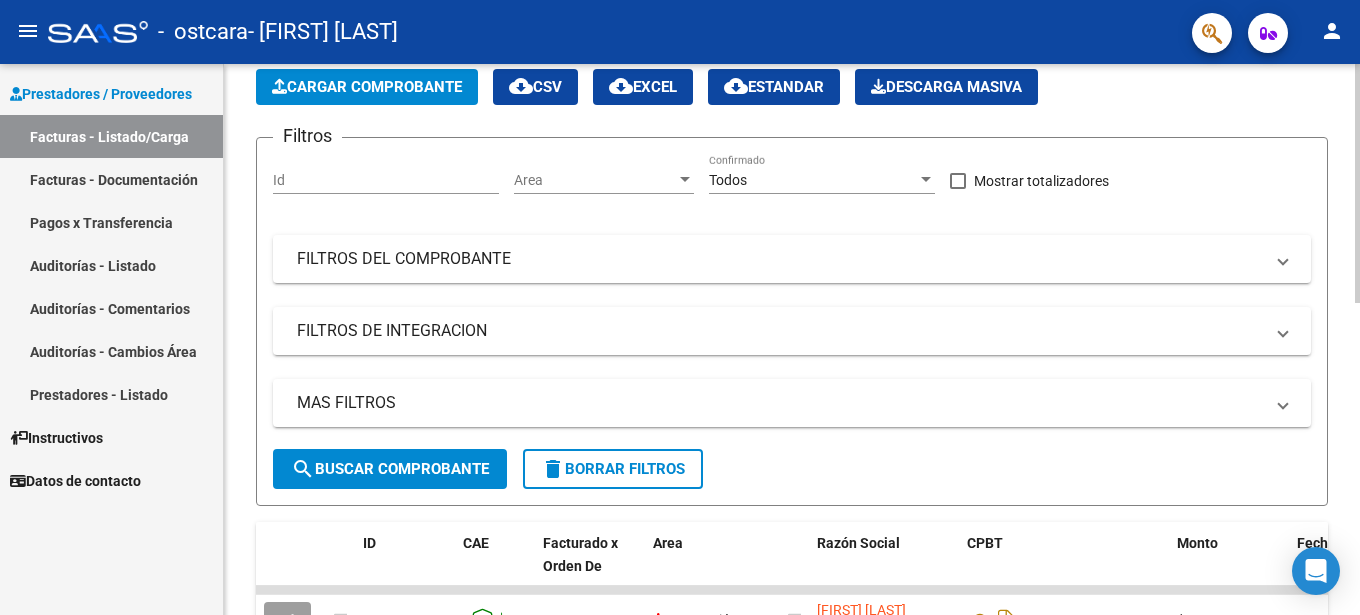 click on "Cargar Comprobante" 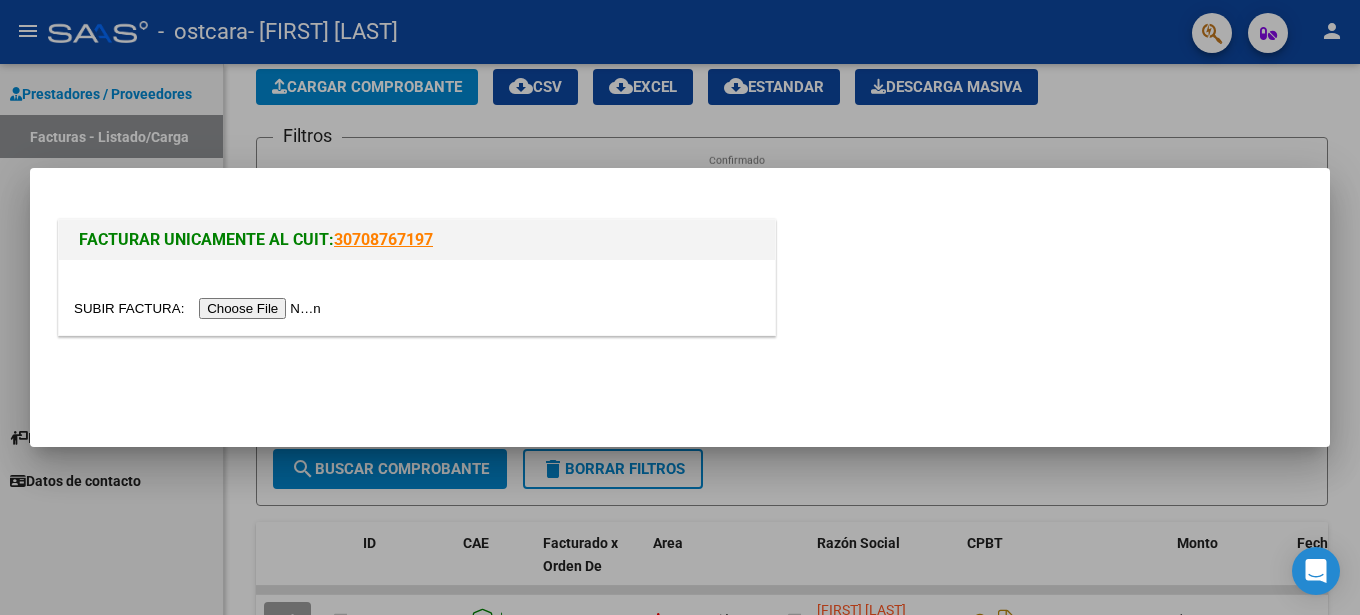 click at bounding box center [200, 308] 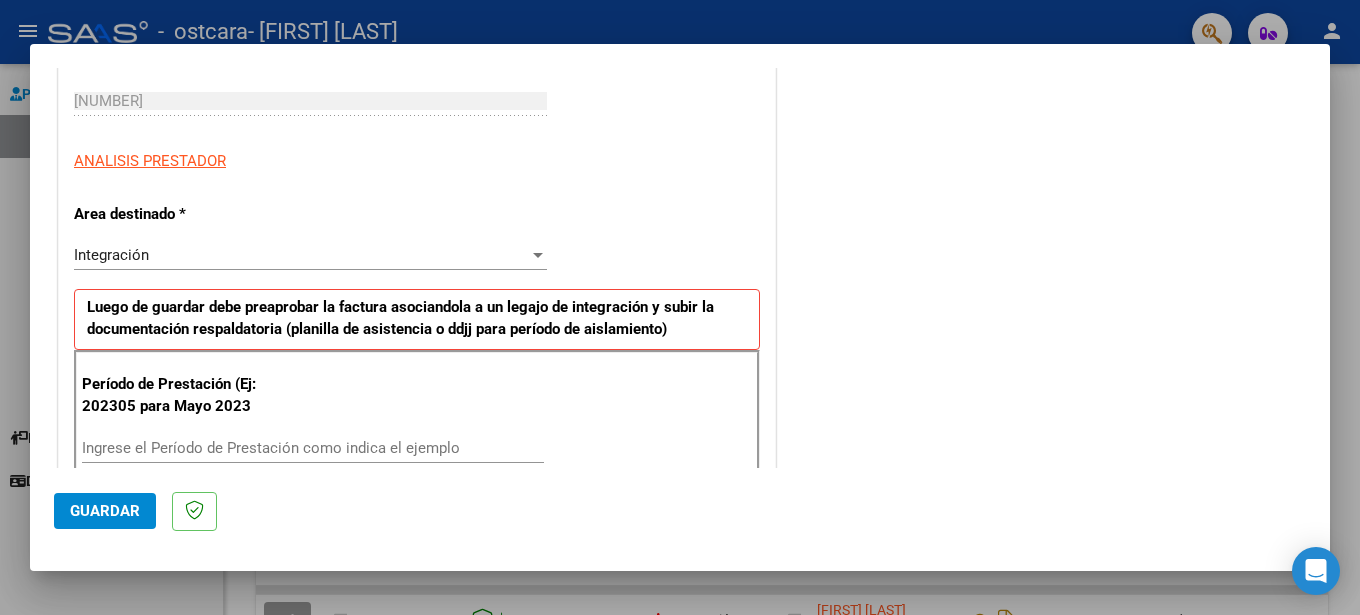 scroll, scrollTop: 400, scrollLeft: 0, axis: vertical 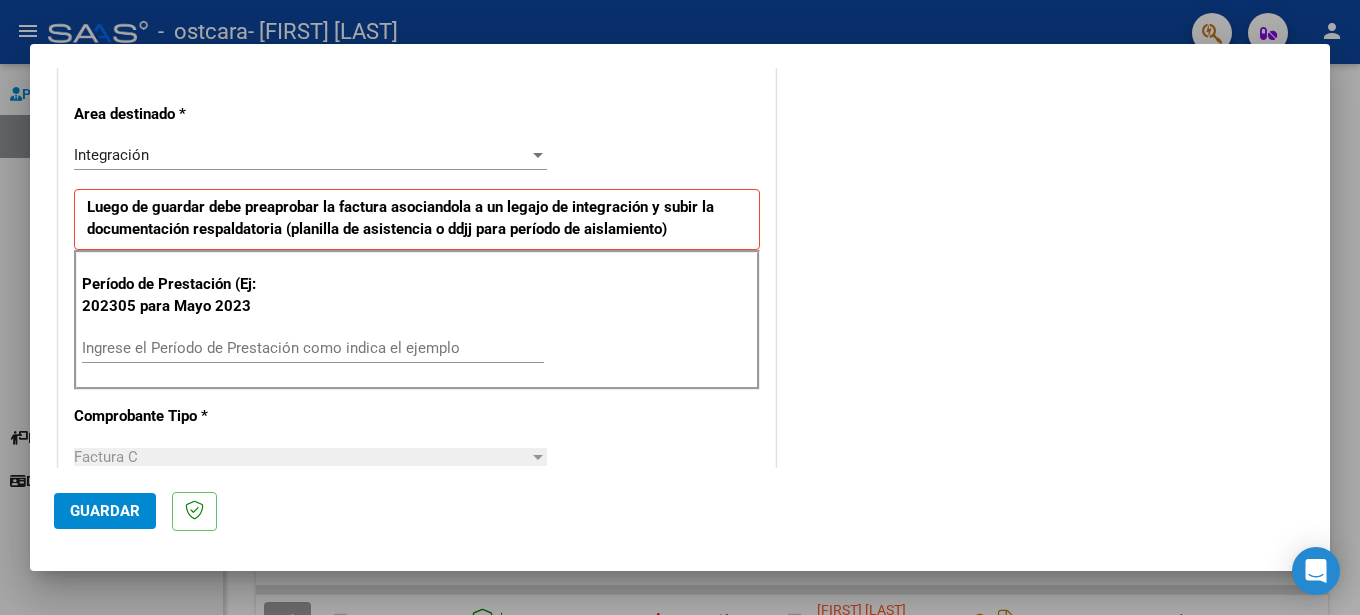 click on "Ingrese el Período de Prestación como indica el ejemplo" at bounding box center [313, 348] 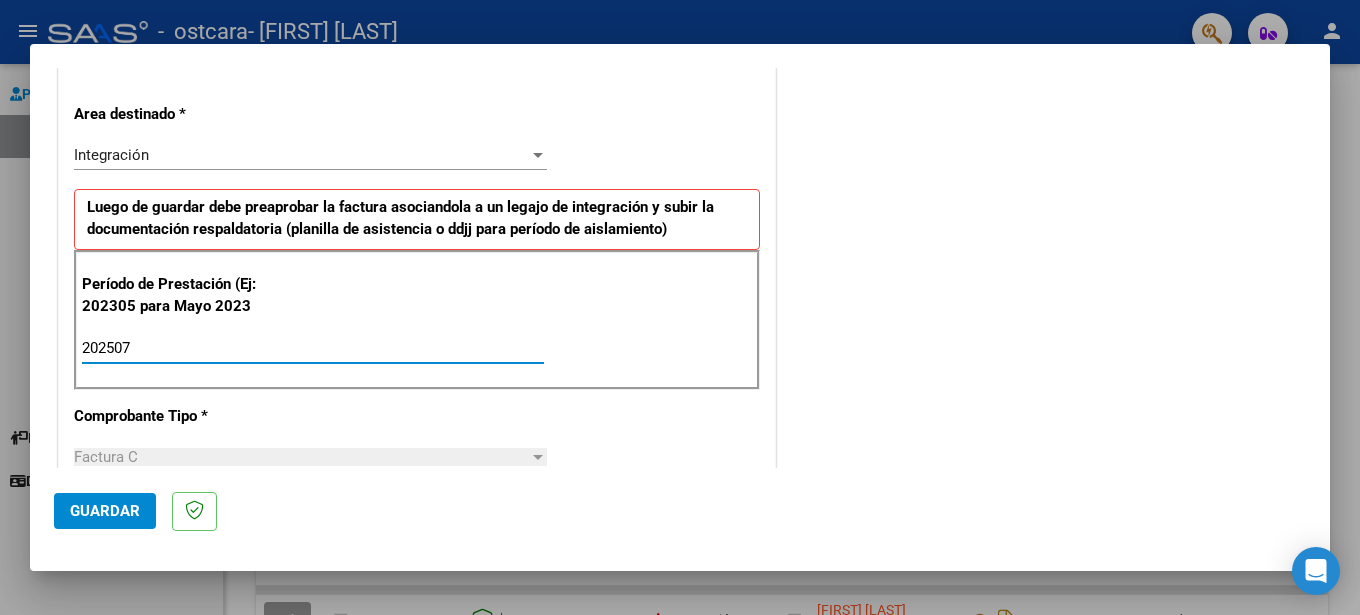 type on "202507" 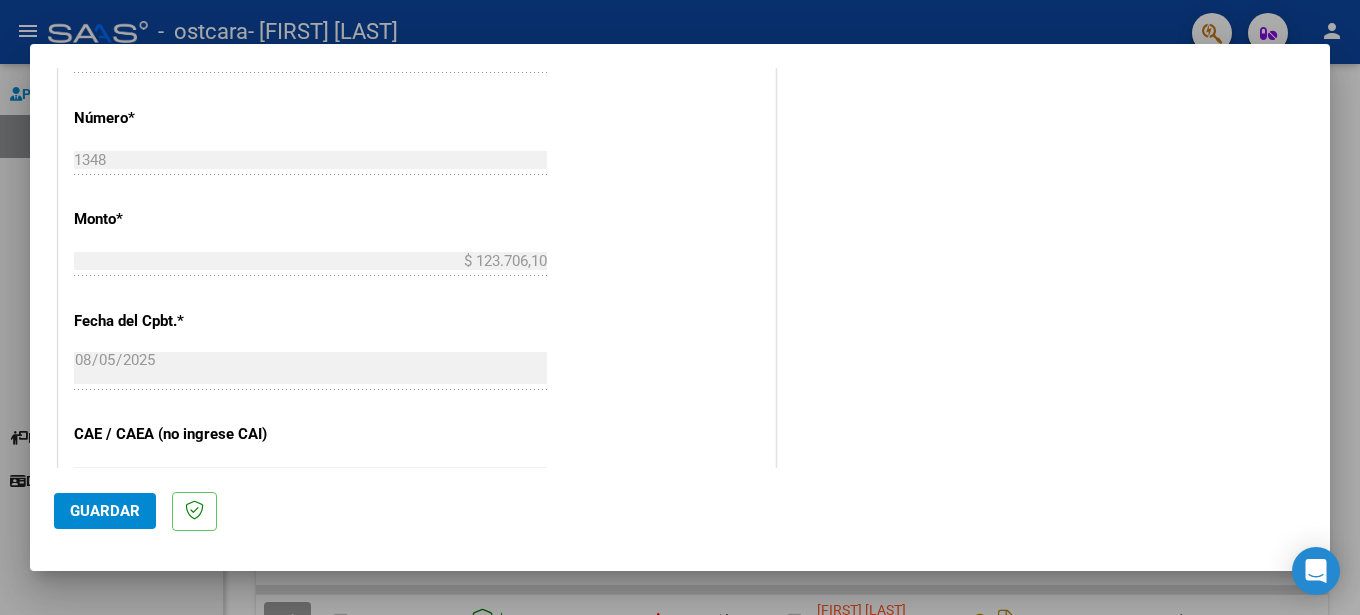 scroll, scrollTop: 1323, scrollLeft: 0, axis: vertical 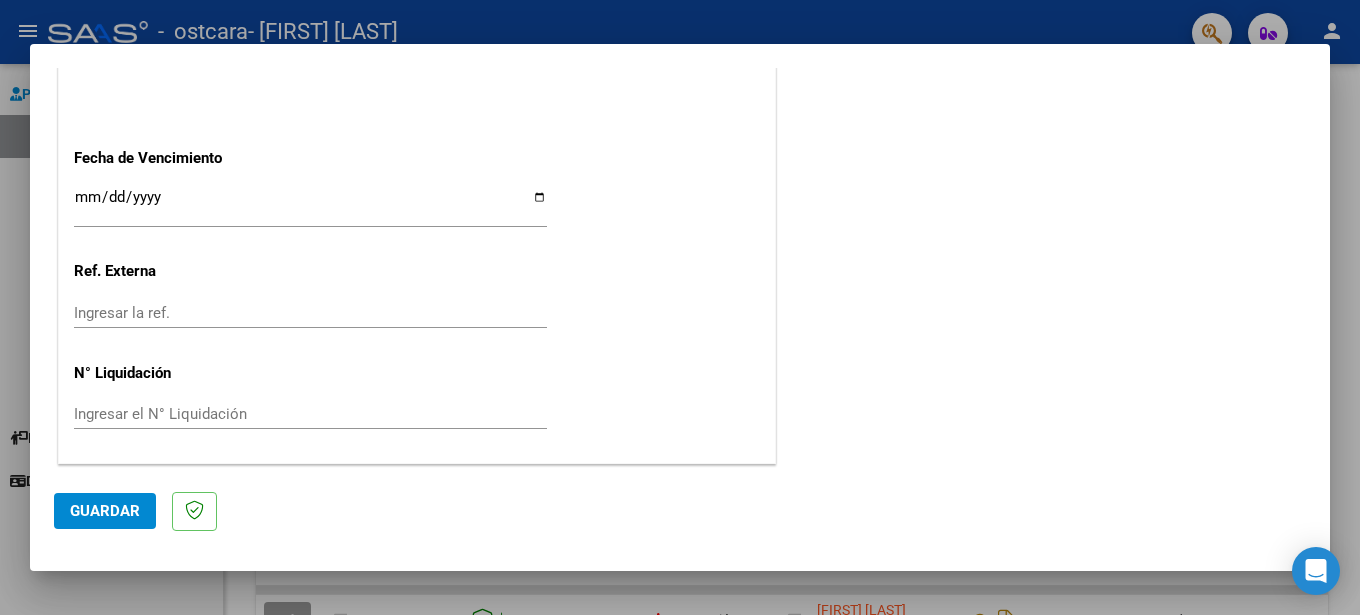 click on "Guardar" 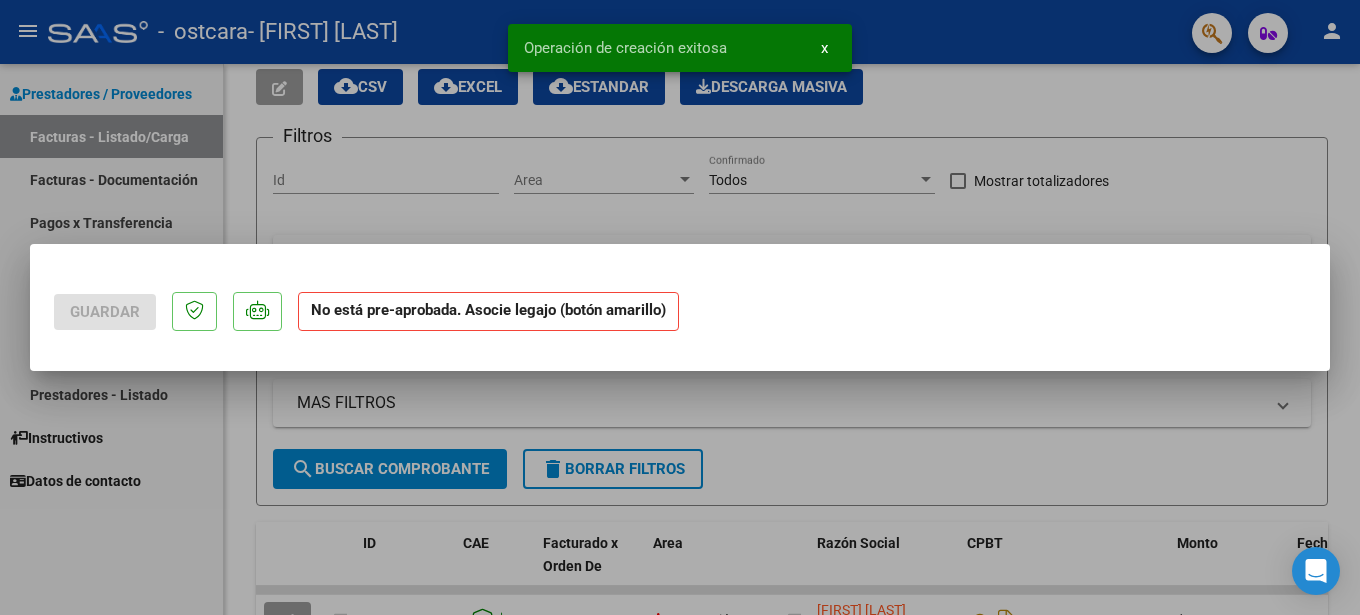 scroll, scrollTop: 0, scrollLeft: 0, axis: both 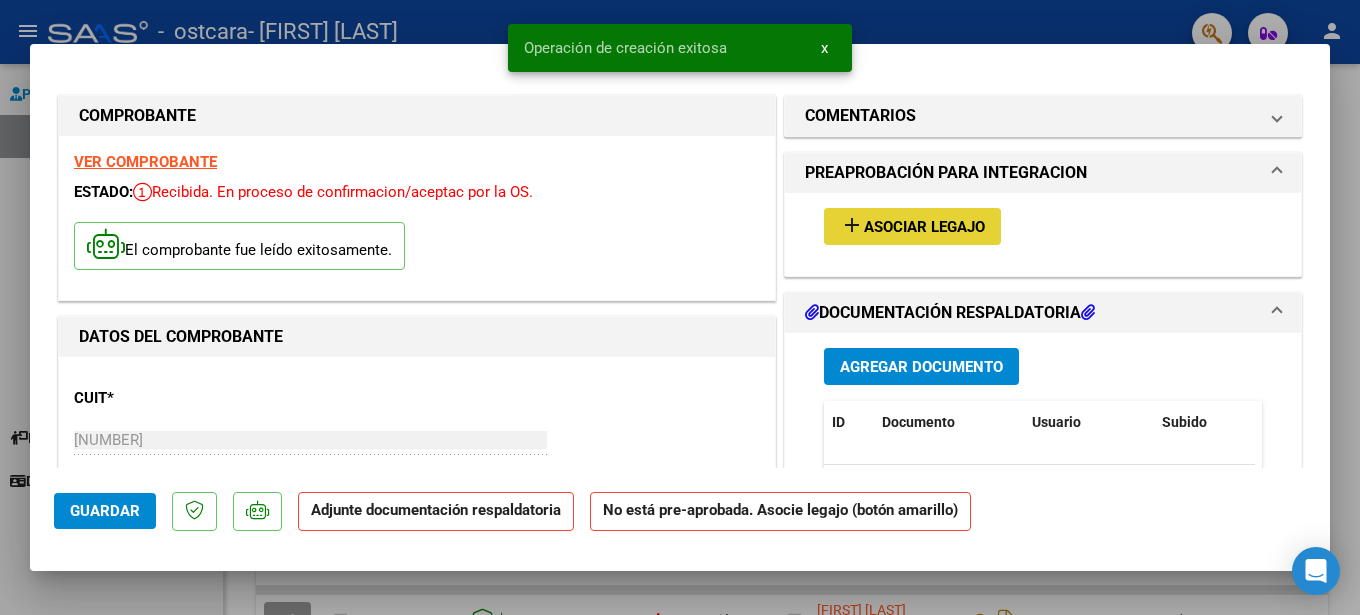 click on "Asociar Legajo" at bounding box center (924, 227) 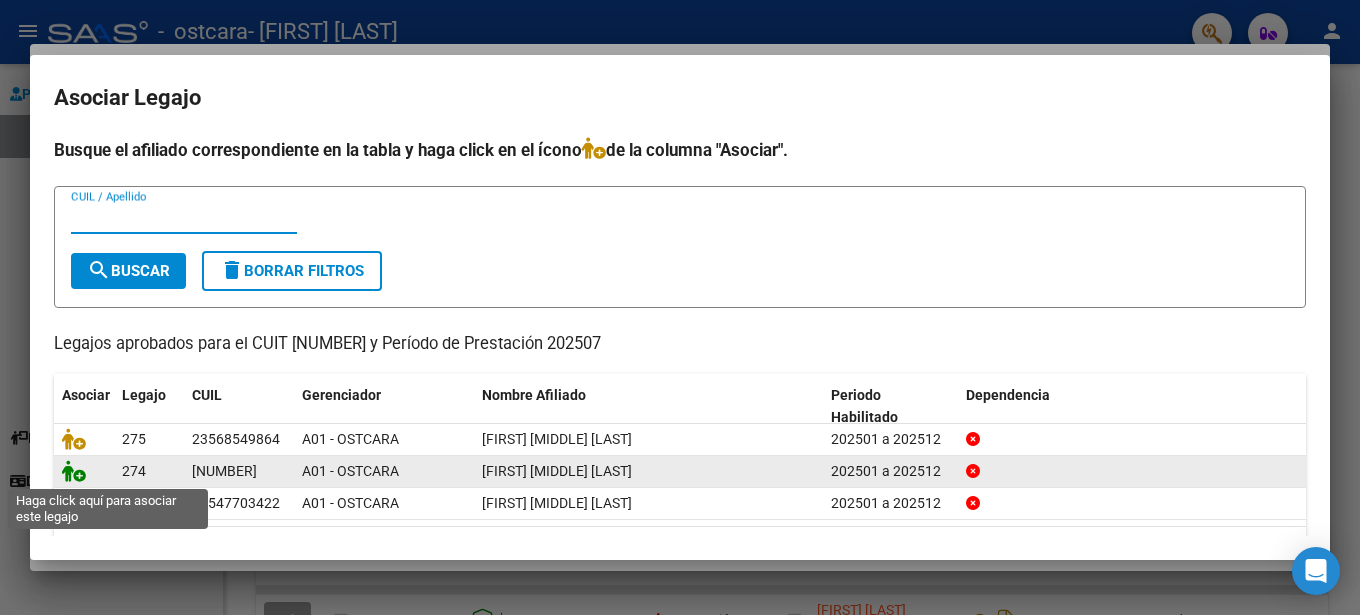 click 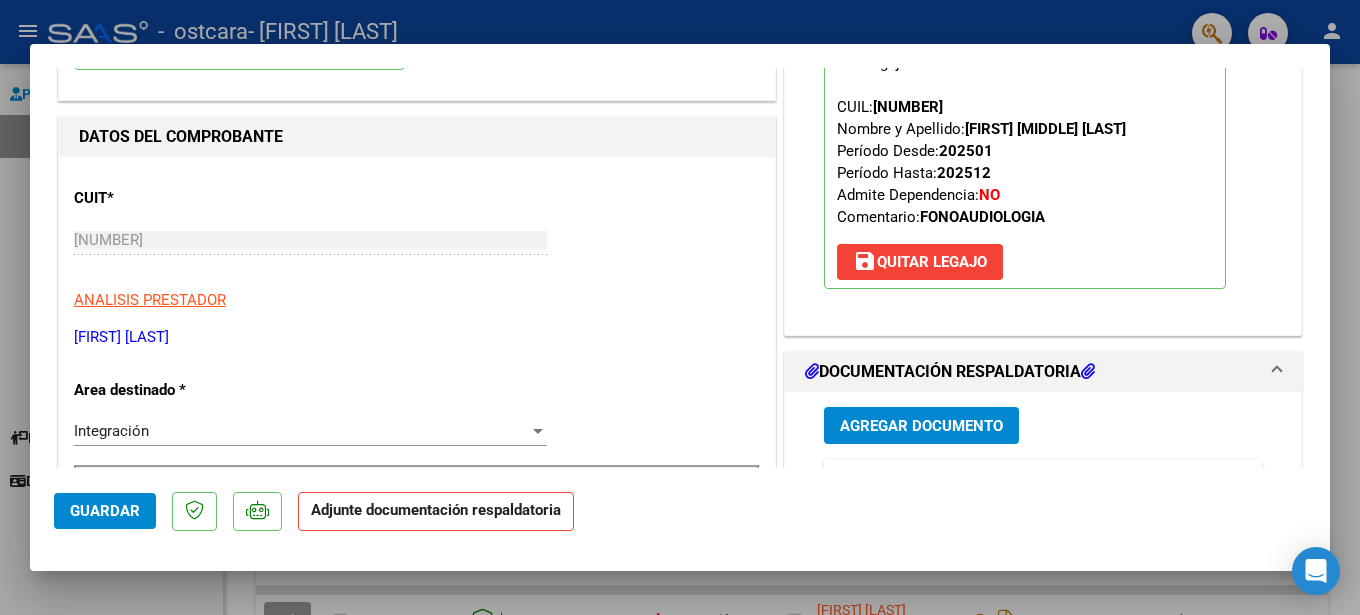 scroll, scrollTop: 300, scrollLeft: 0, axis: vertical 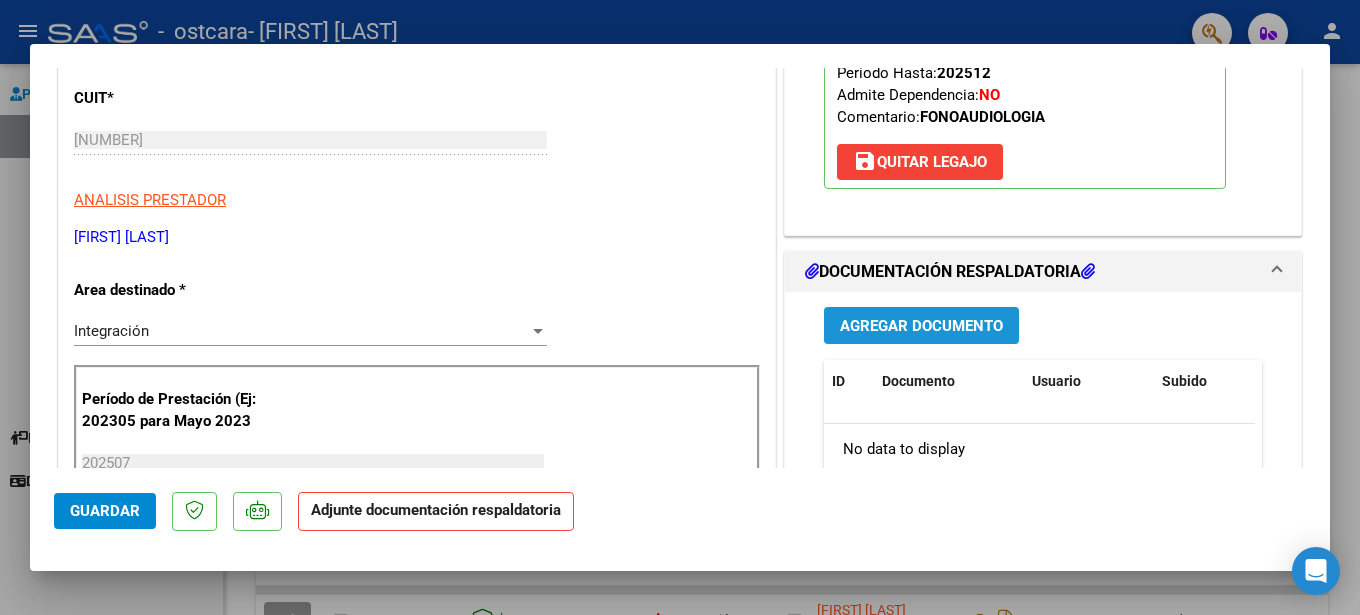 click on "Agregar Documento" at bounding box center (921, 326) 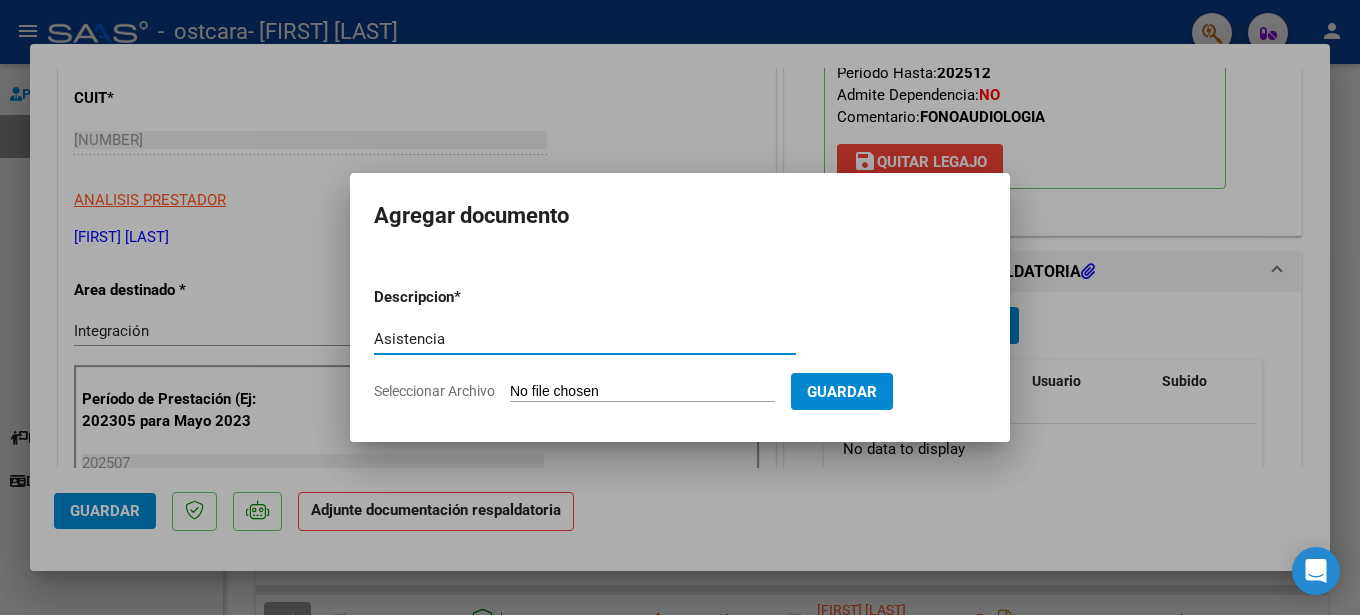 drag, startPoint x: 394, startPoint y: 330, endPoint x: 378, endPoint y: 337, distance: 17.464249 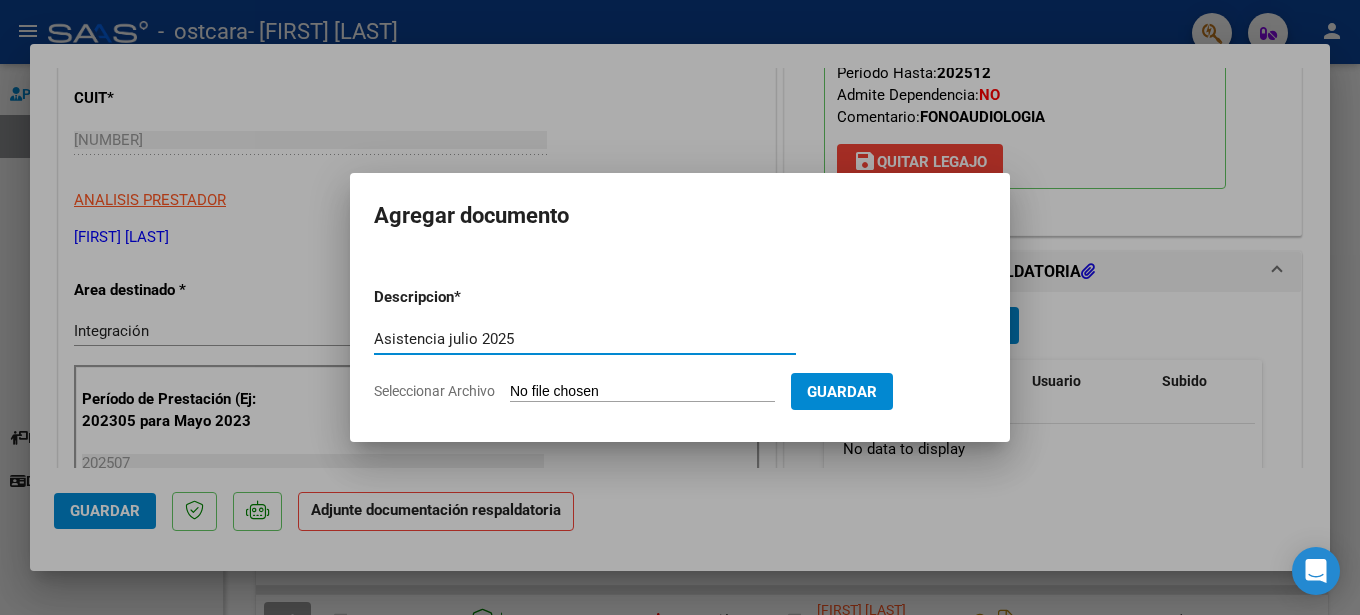 drag, startPoint x: 564, startPoint y: 335, endPoint x: 360, endPoint y: 334, distance: 204.00246 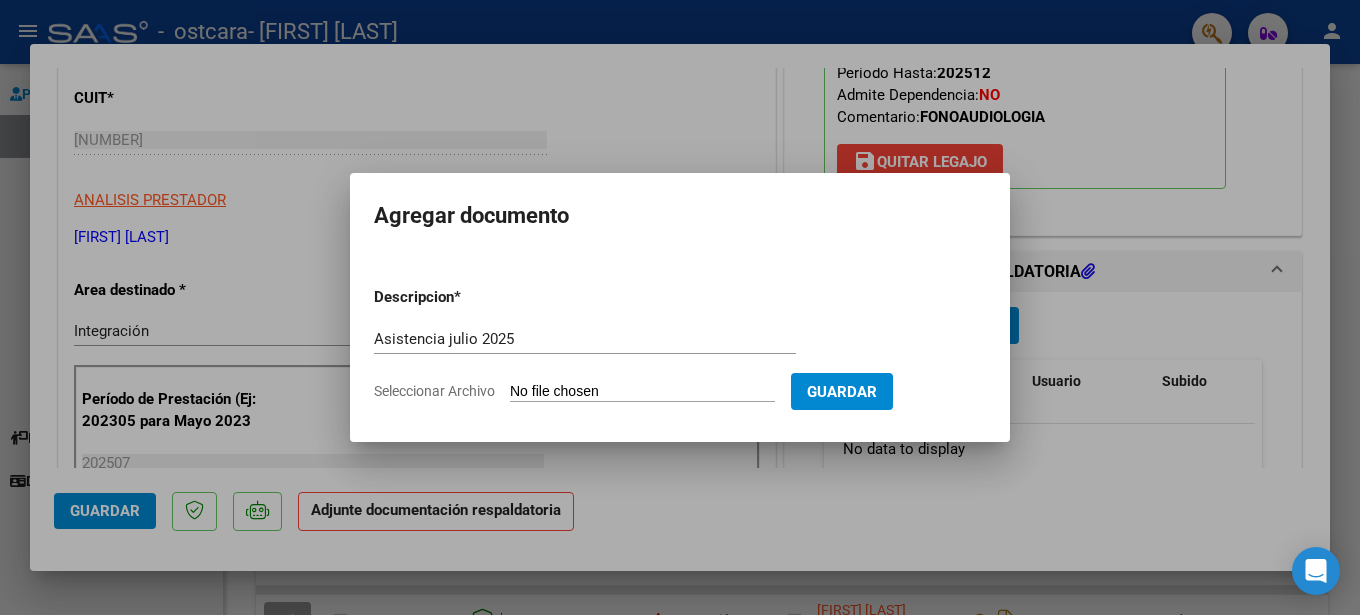 type on "C:\fakepath\[FIRST] [LAST].pdf" 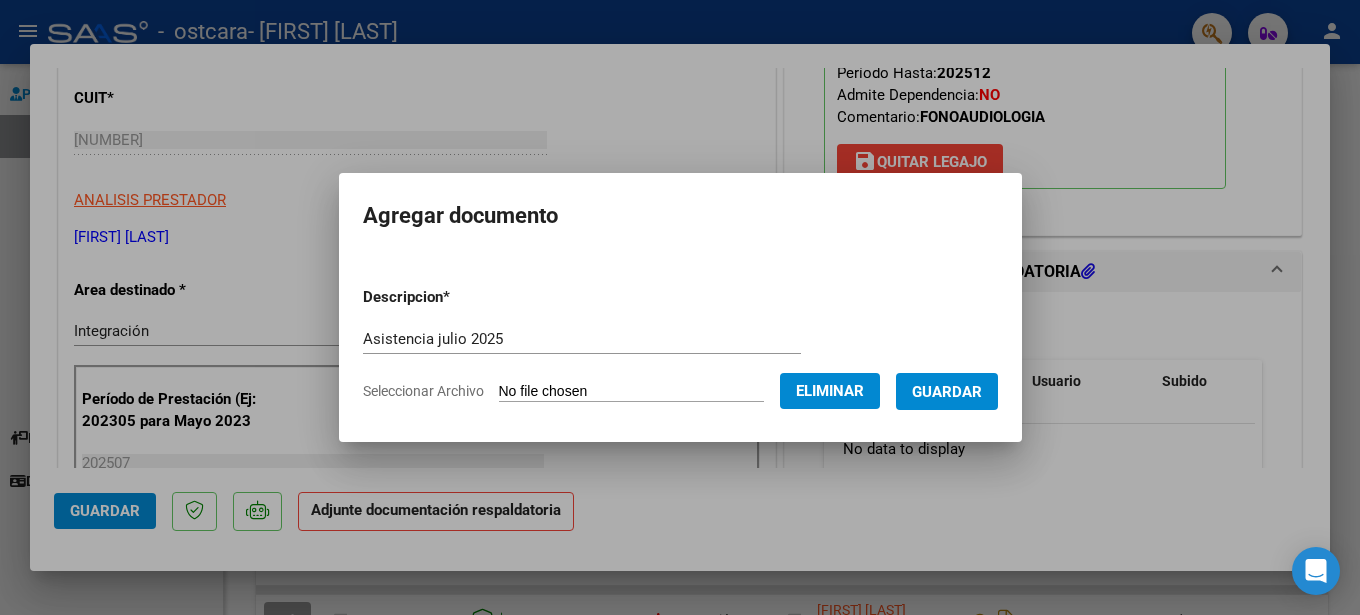 click on "Guardar" at bounding box center (947, 391) 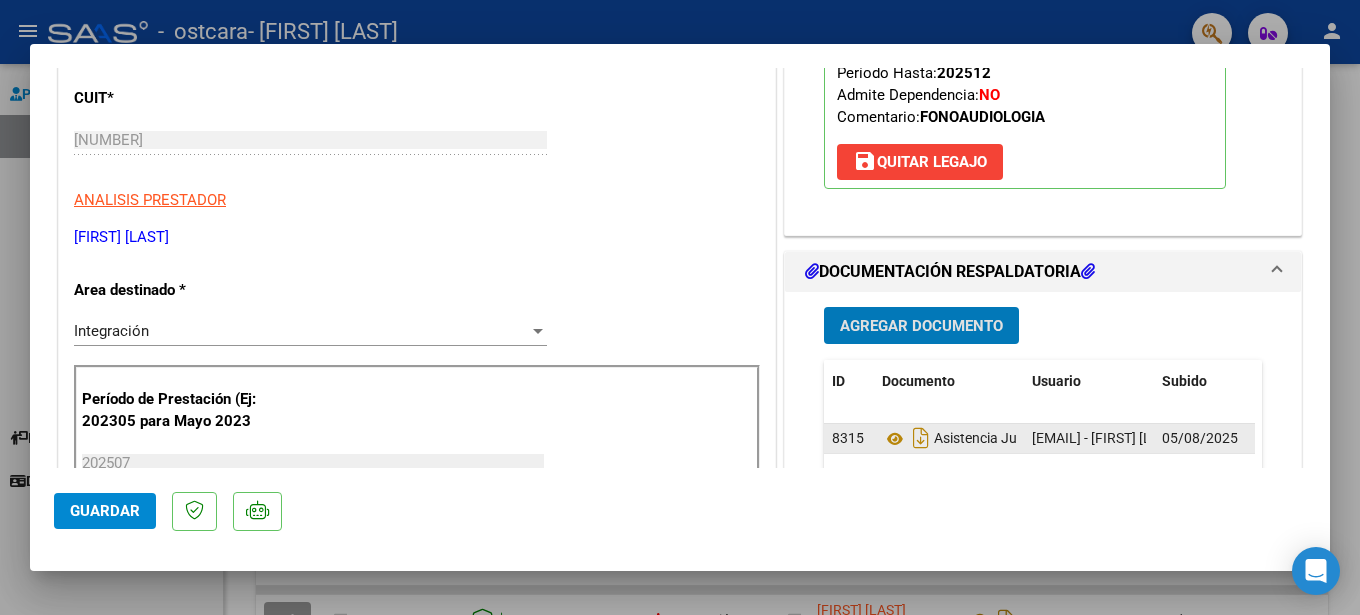 scroll, scrollTop: 0, scrollLeft: 0, axis: both 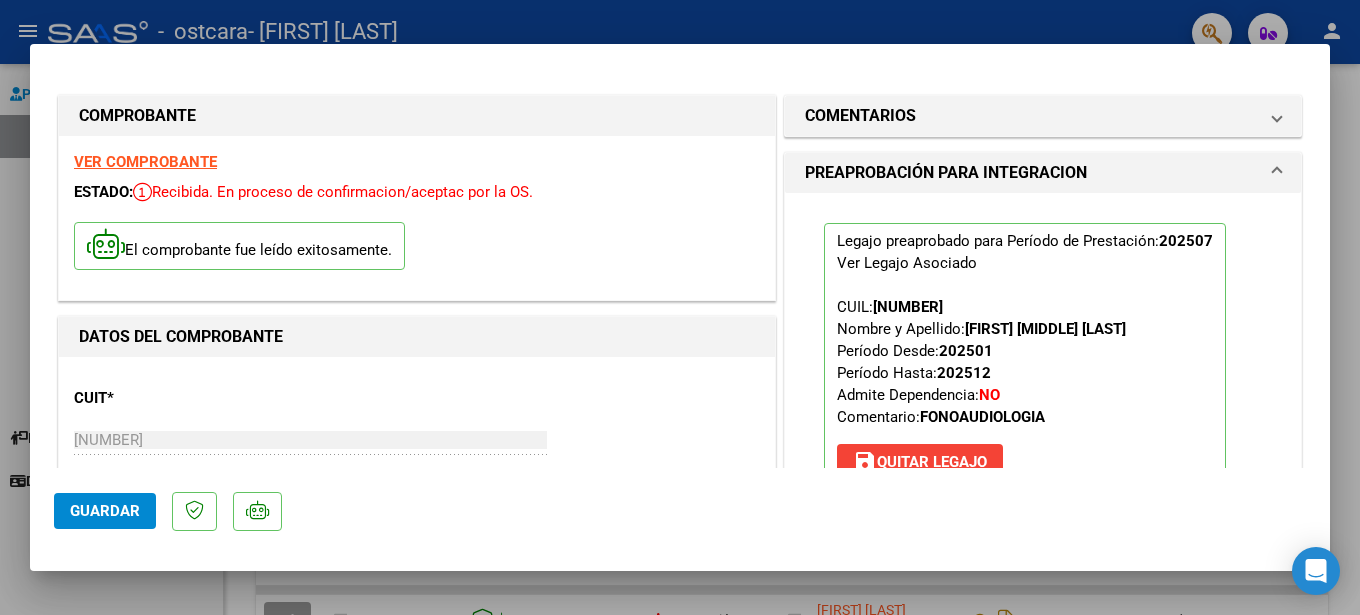 click on "Guardar" 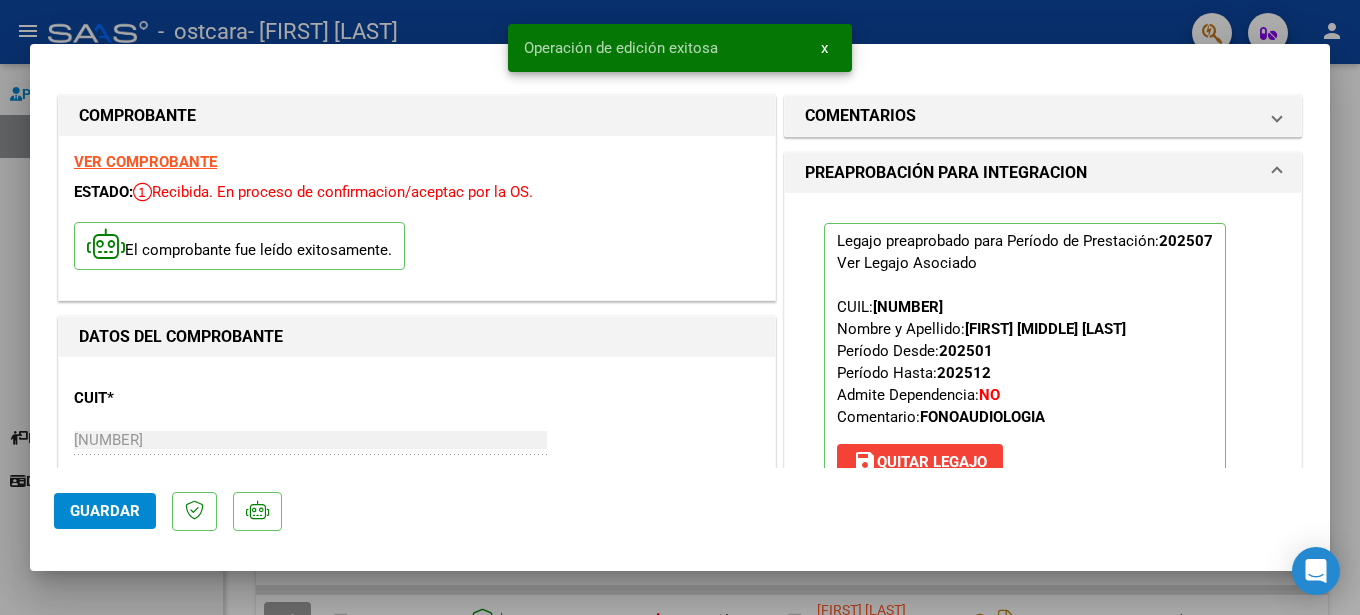 click at bounding box center [680, 307] 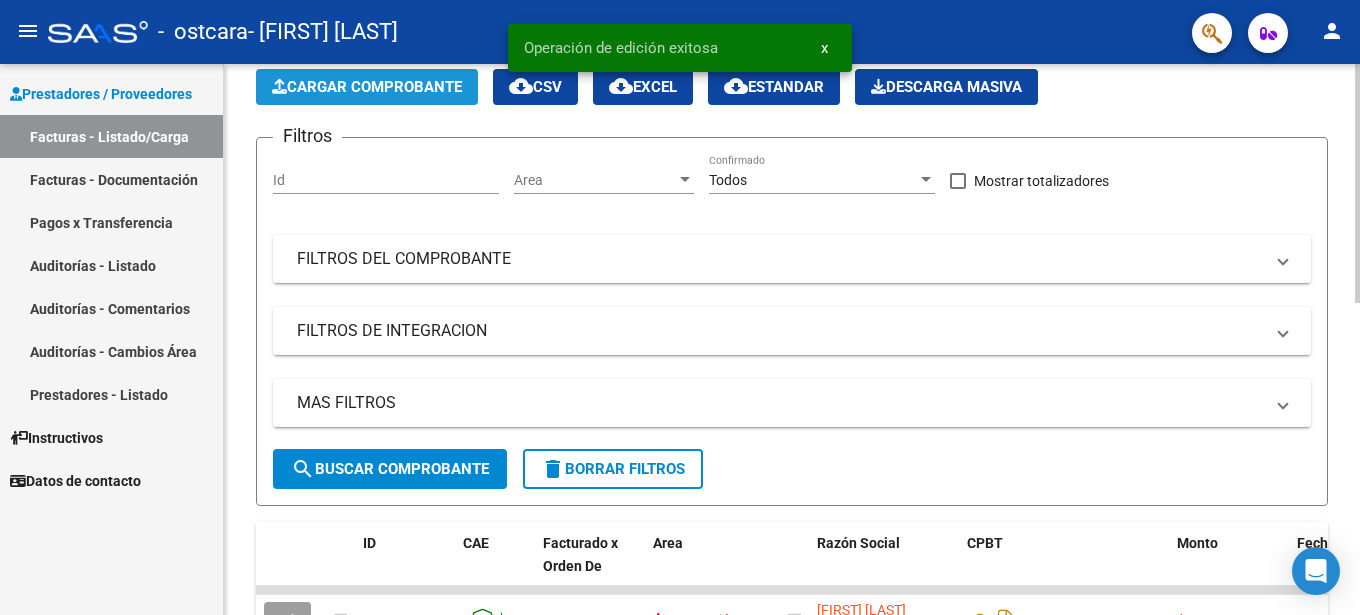 click on "Cargar Comprobante" 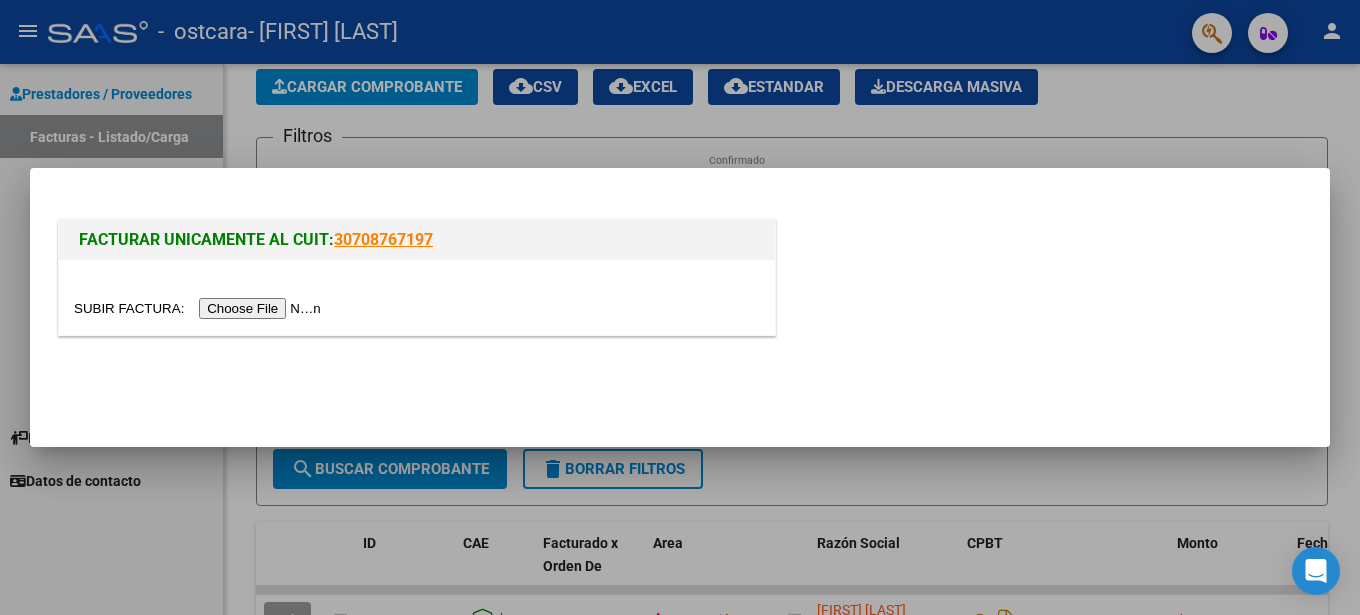 click at bounding box center (200, 308) 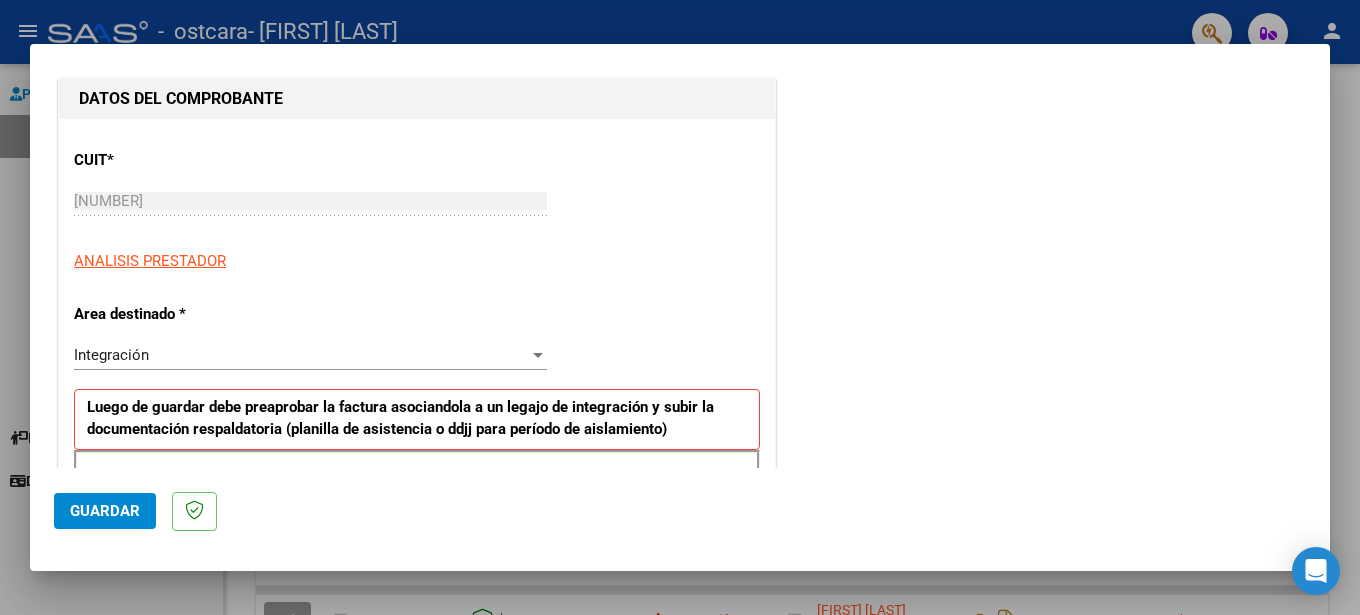 scroll, scrollTop: 400, scrollLeft: 0, axis: vertical 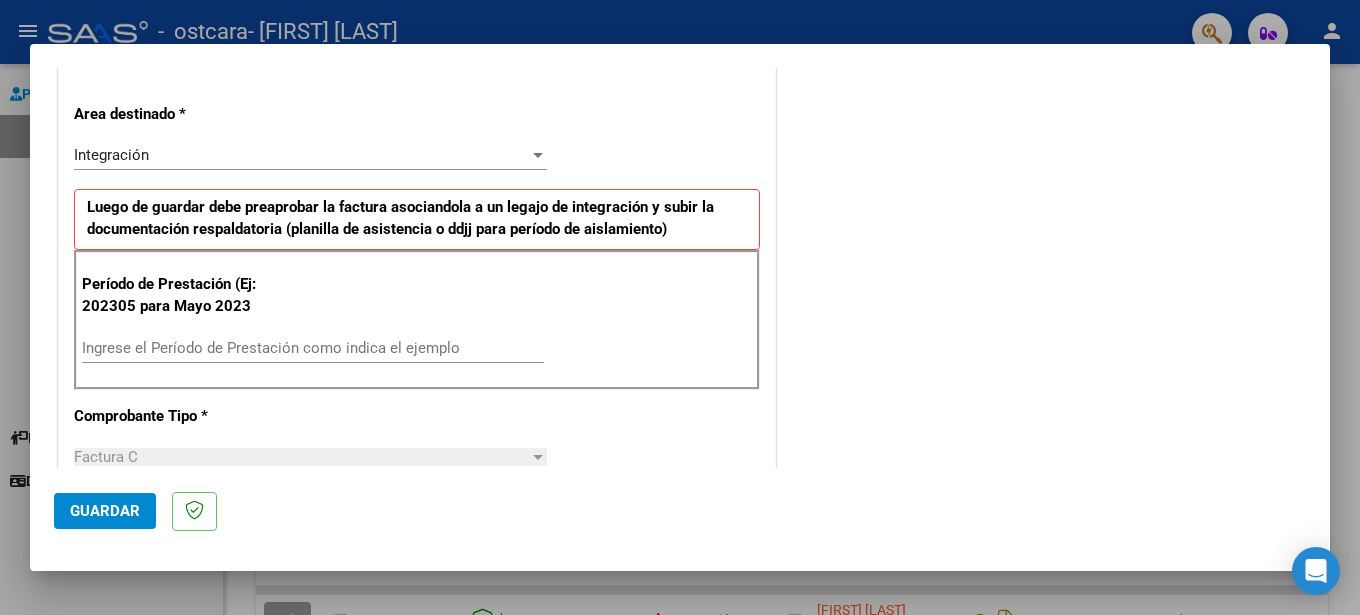 click on "Ingrese el Período de Prestación como indica el ejemplo" at bounding box center [313, 348] 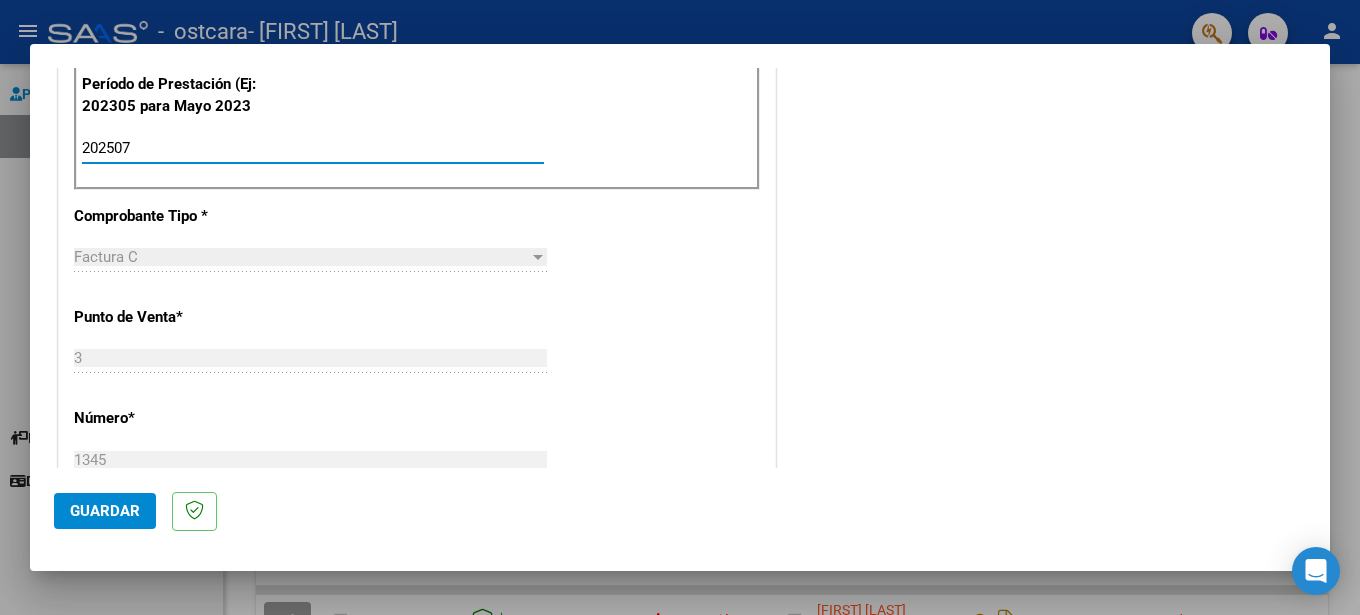 scroll, scrollTop: 1000, scrollLeft: 0, axis: vertical 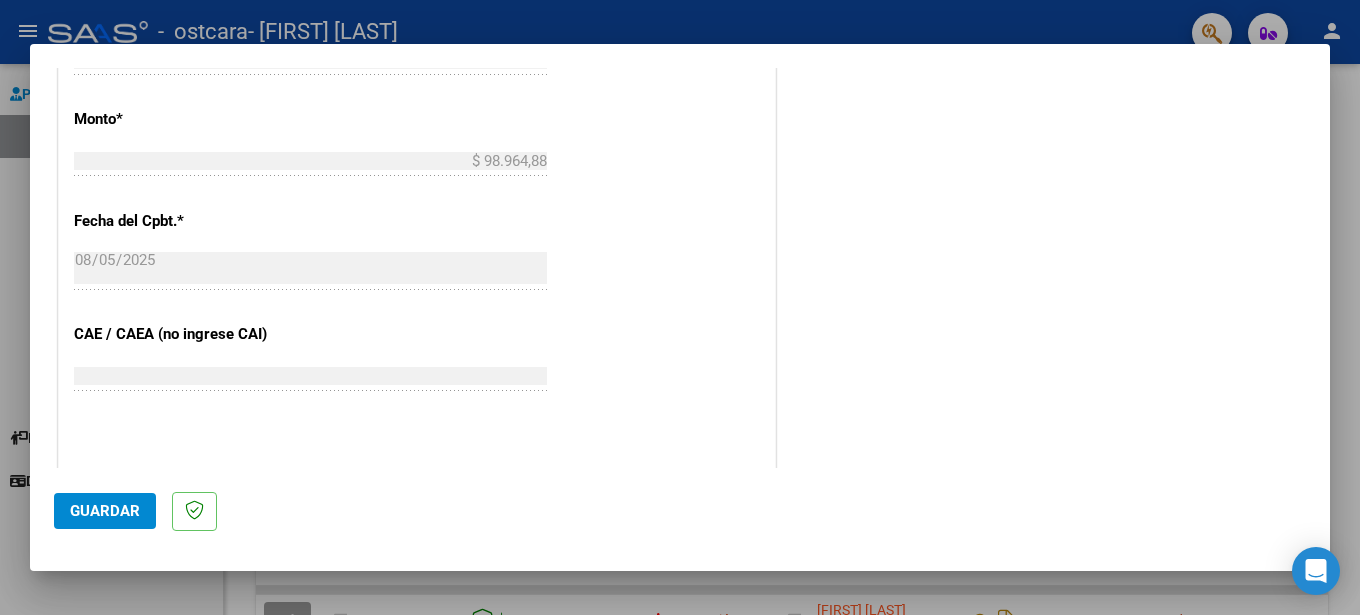 type on "202507" 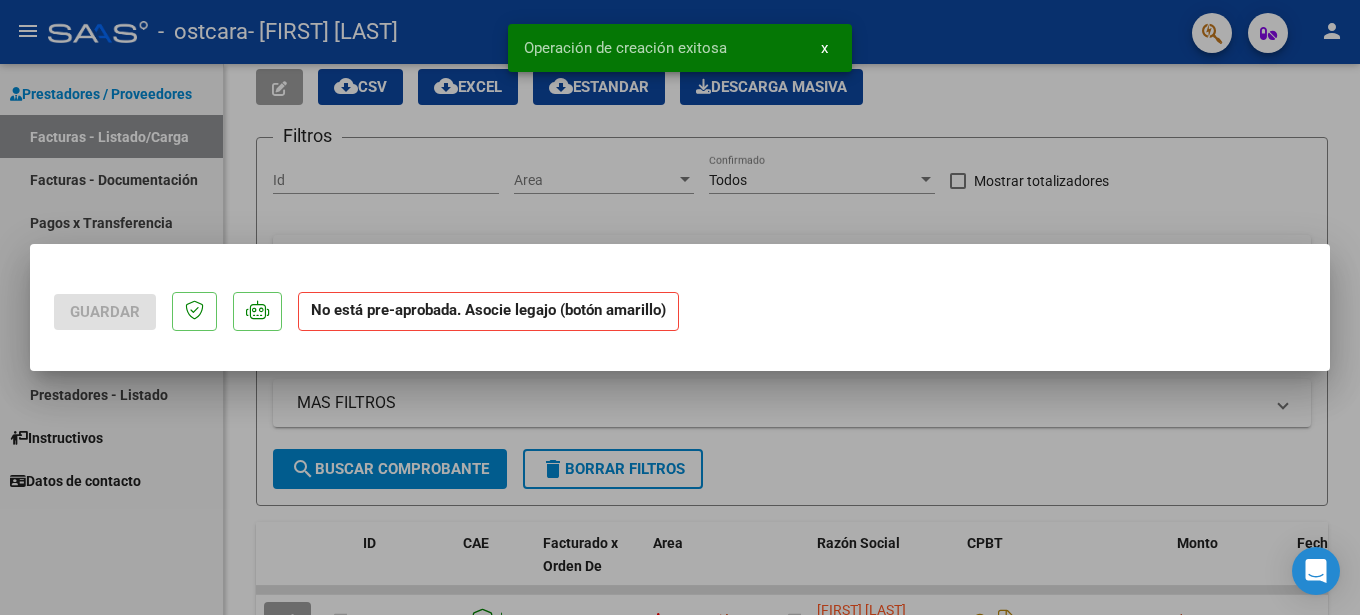 scroll, scrollTop: 0, scrollLeft: 0, axis: both 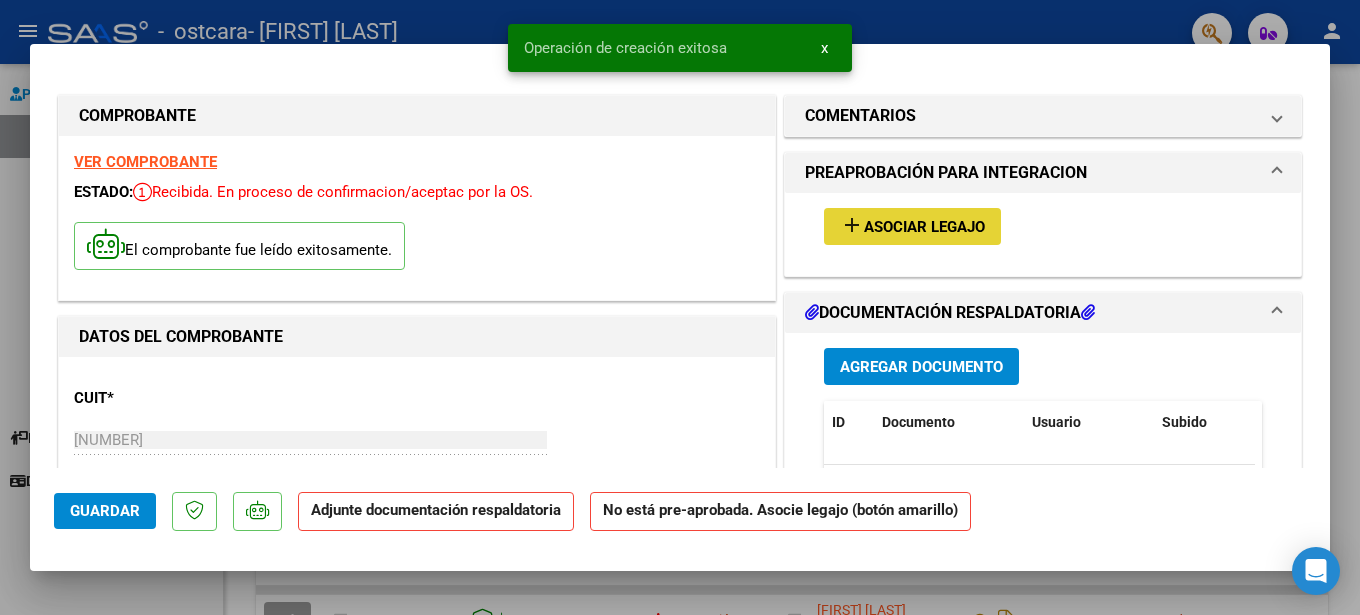 click on "add Asociar Legajo" at bounding box center [912, 226] 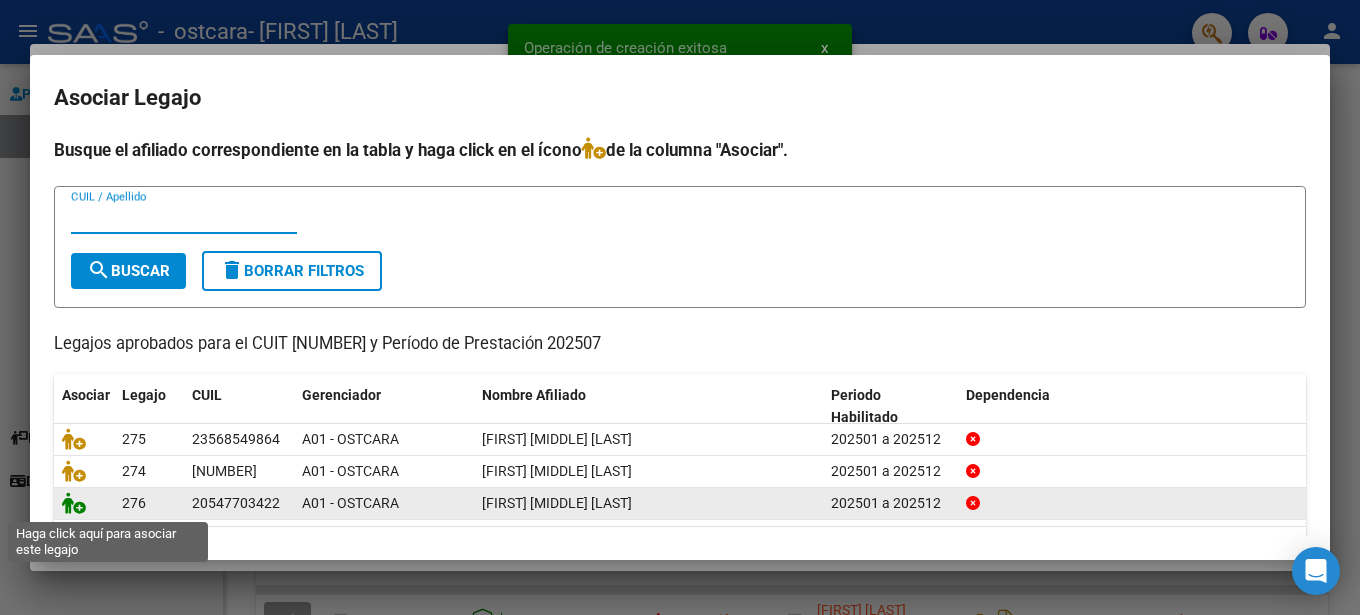 click 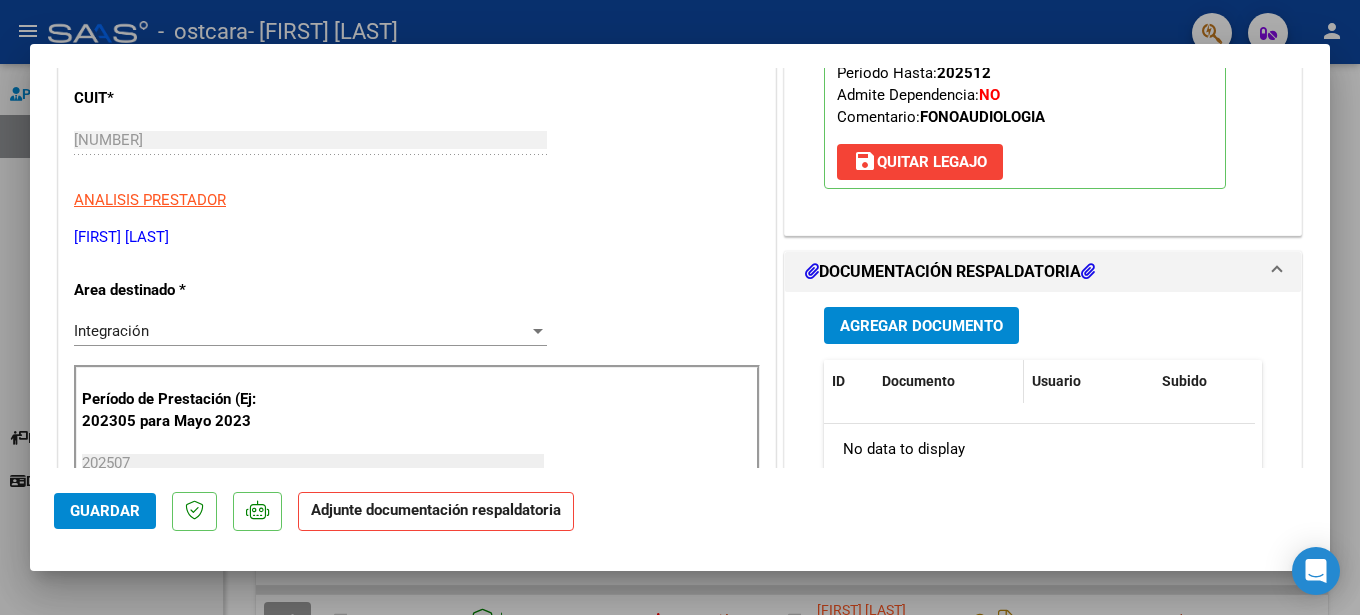 scroll, scrollTop: 500, scrollLeft: 0, axis: vertical 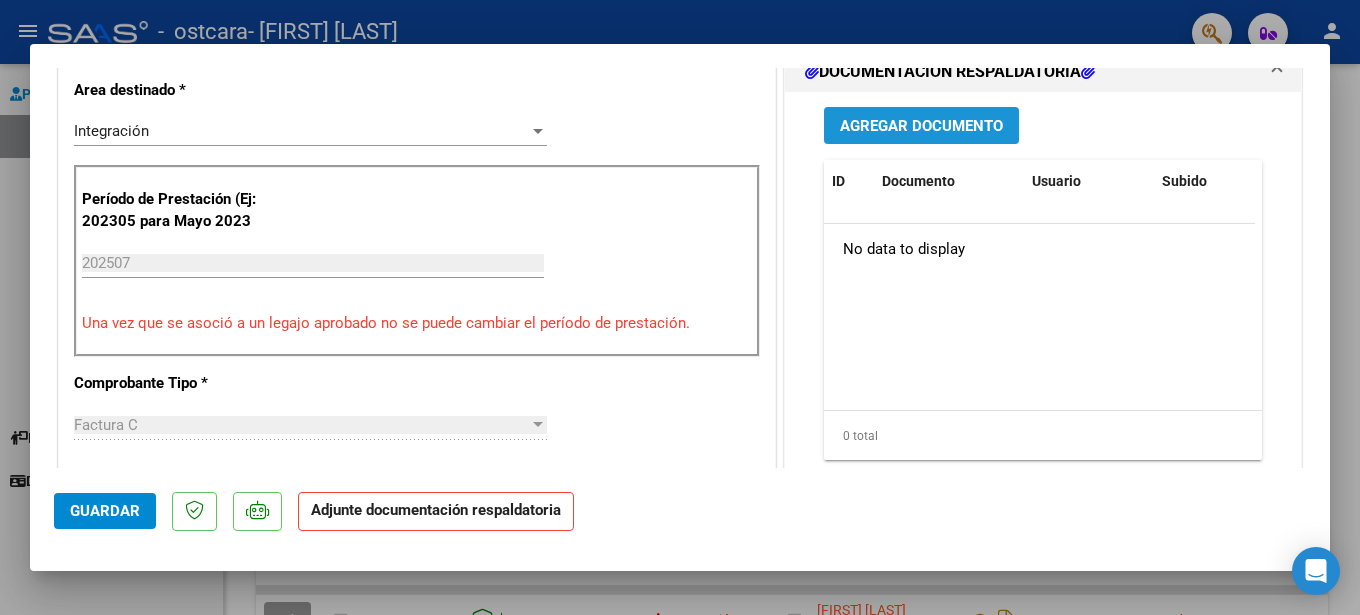 click on "Agregar Documento" at bounding box center [921, 126] 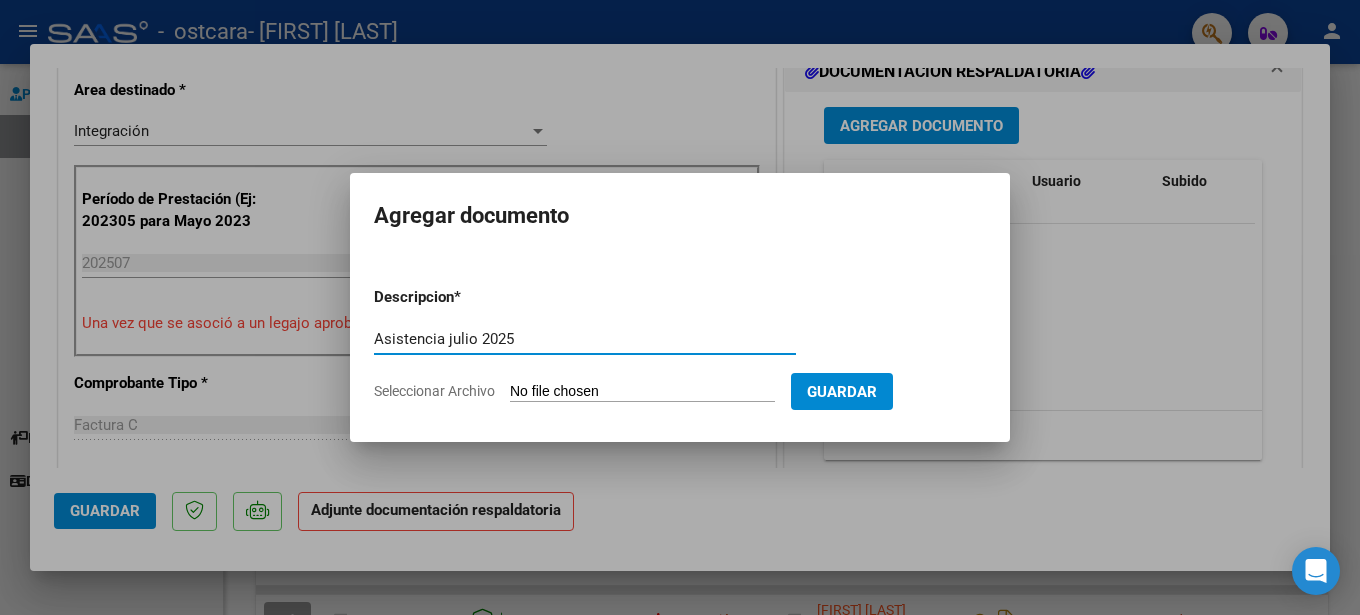 type on "Asistencia julio 2025" 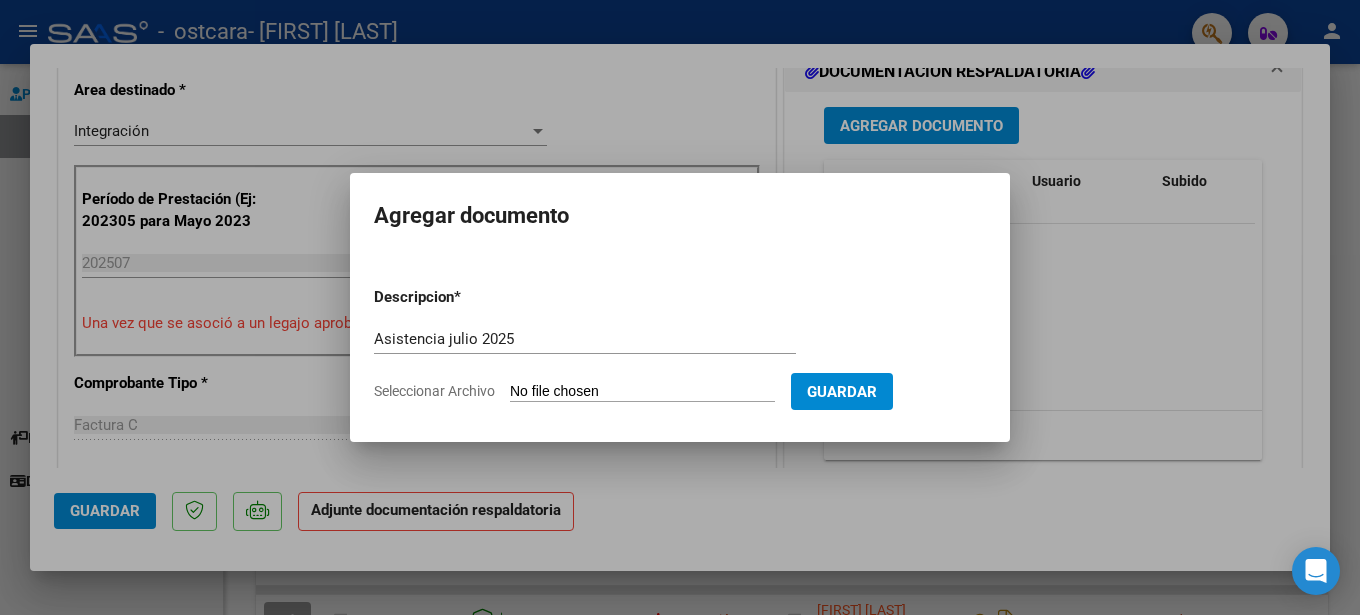 type on "C:\fakepath\[FIRST] [LAST].pdf" 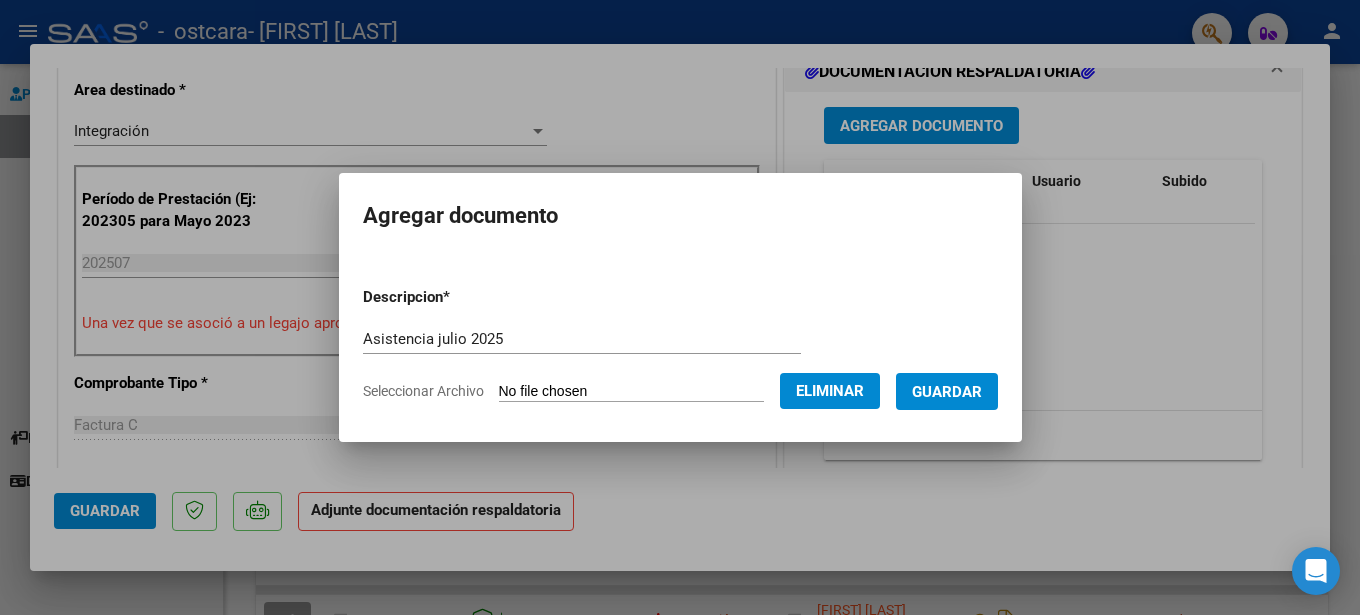 click on "Guardar" at bounding box center [947, 392] 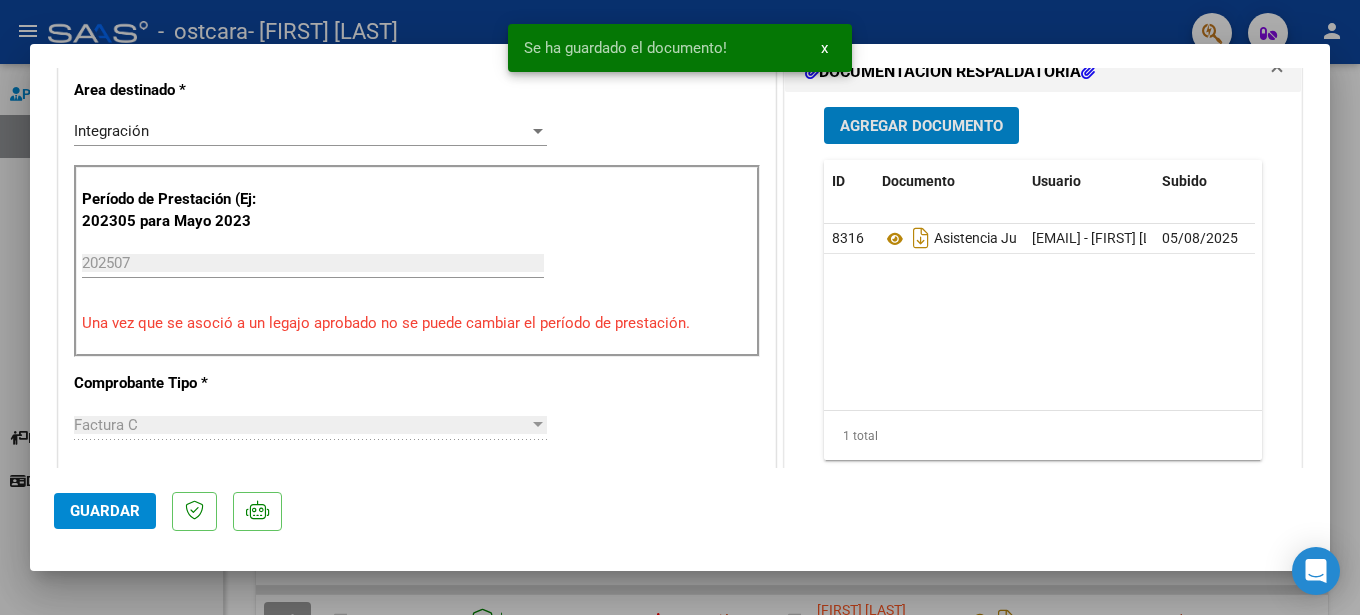 click on "Guardar" 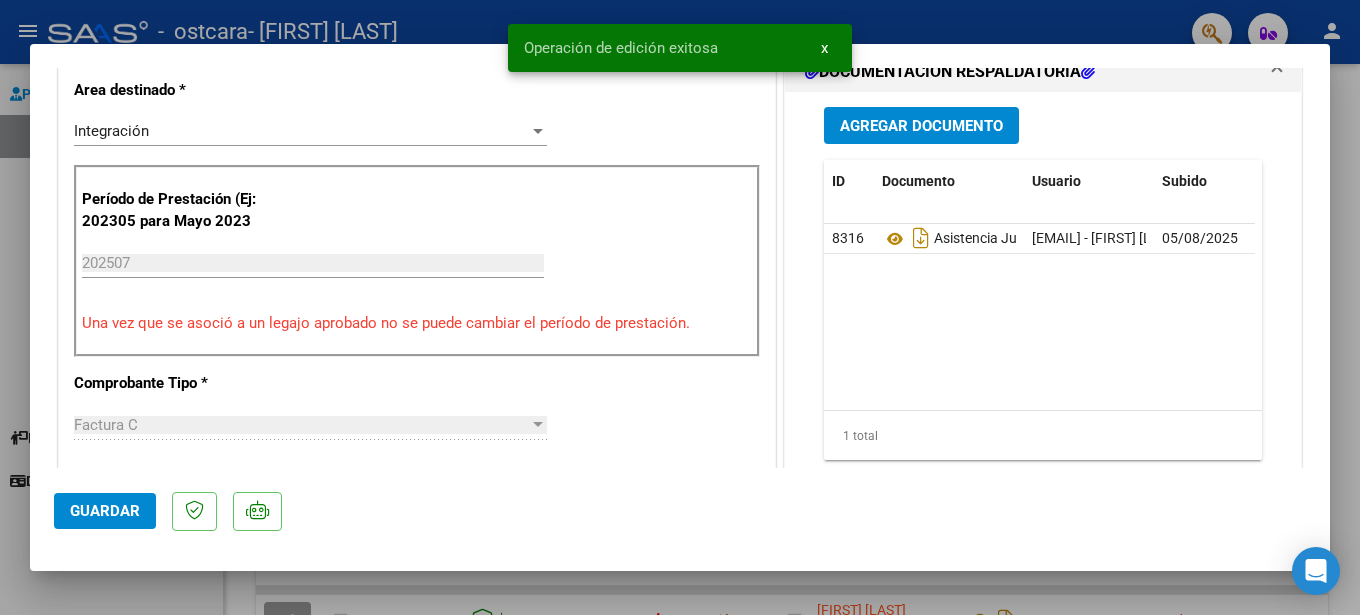 click on "Operación de edición exitosa x" at bounding box center (680, 48) 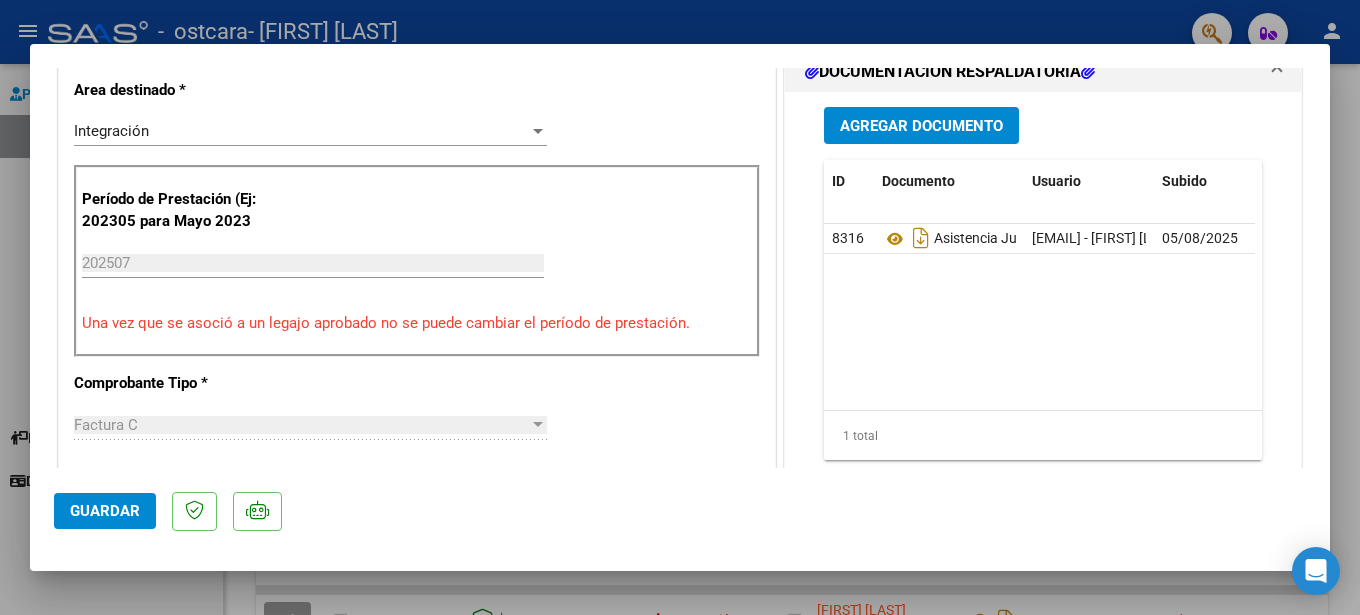 click at bounding box center (680, 307) 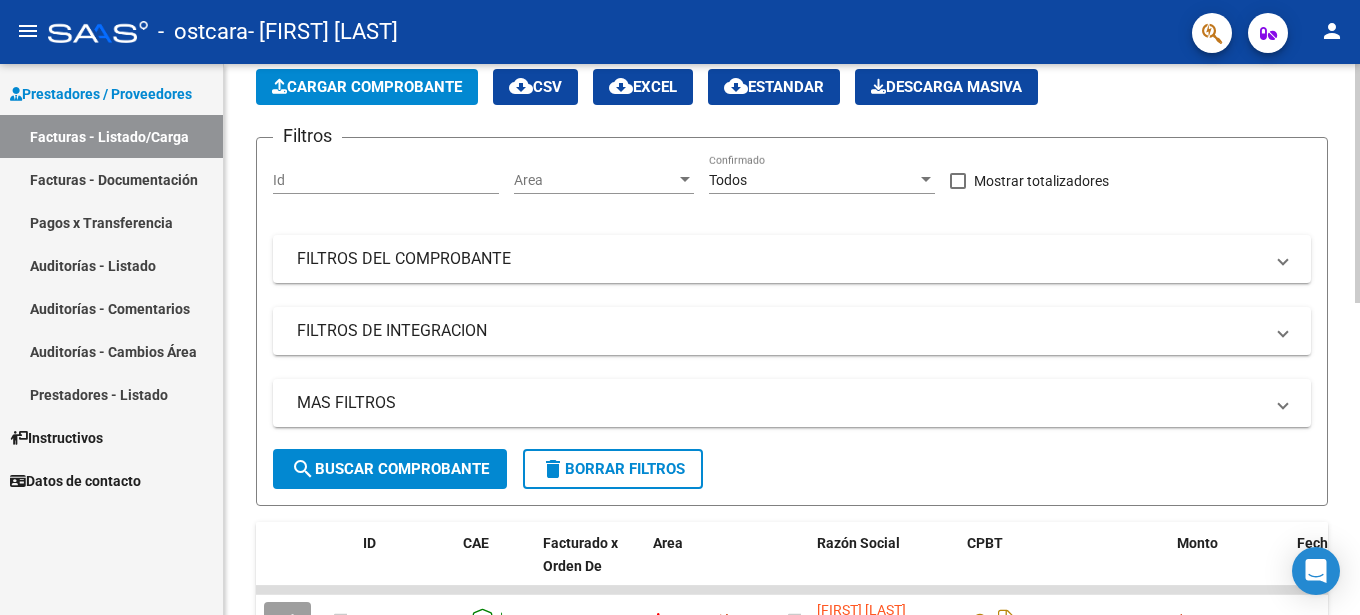 scroll, scrollTop: 0, scrollLeft: 0, axis: both 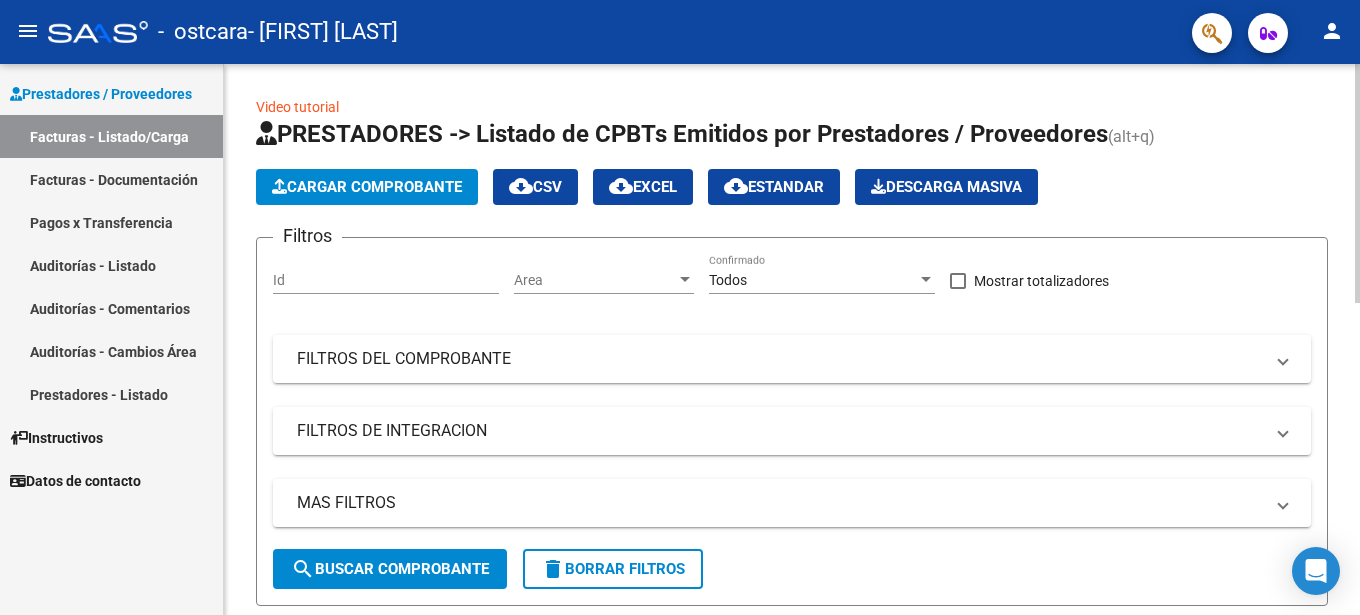 click on "Cargar Comprobante" 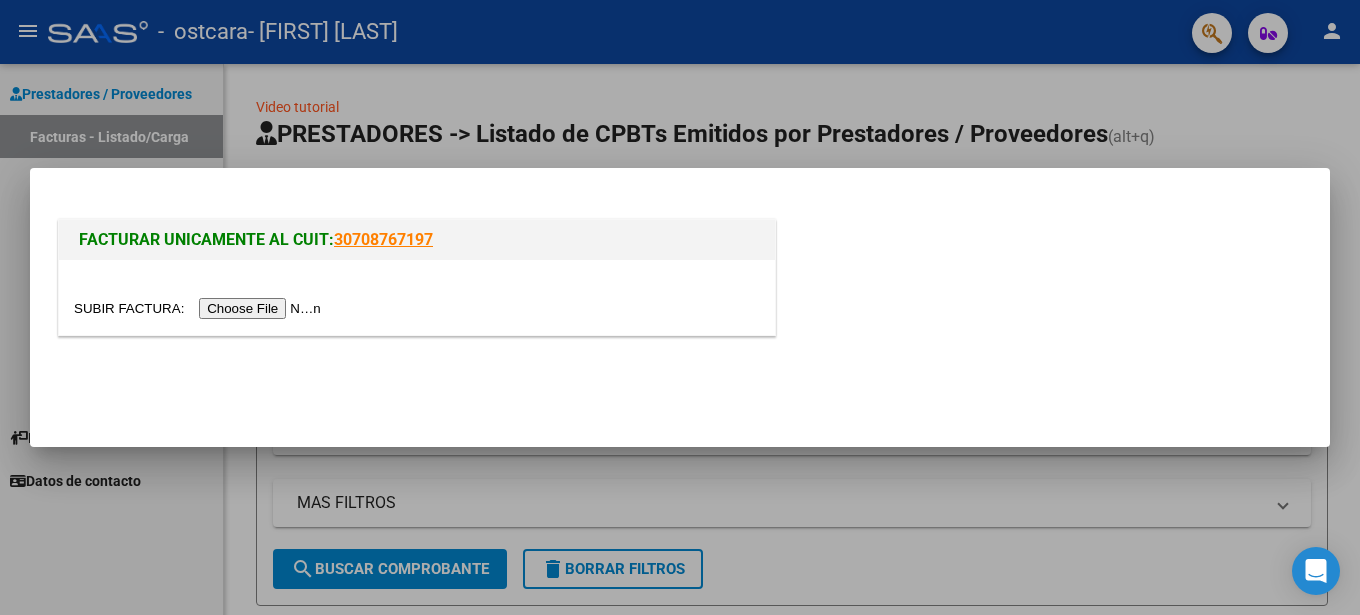 click at bounding box center [200, 308] 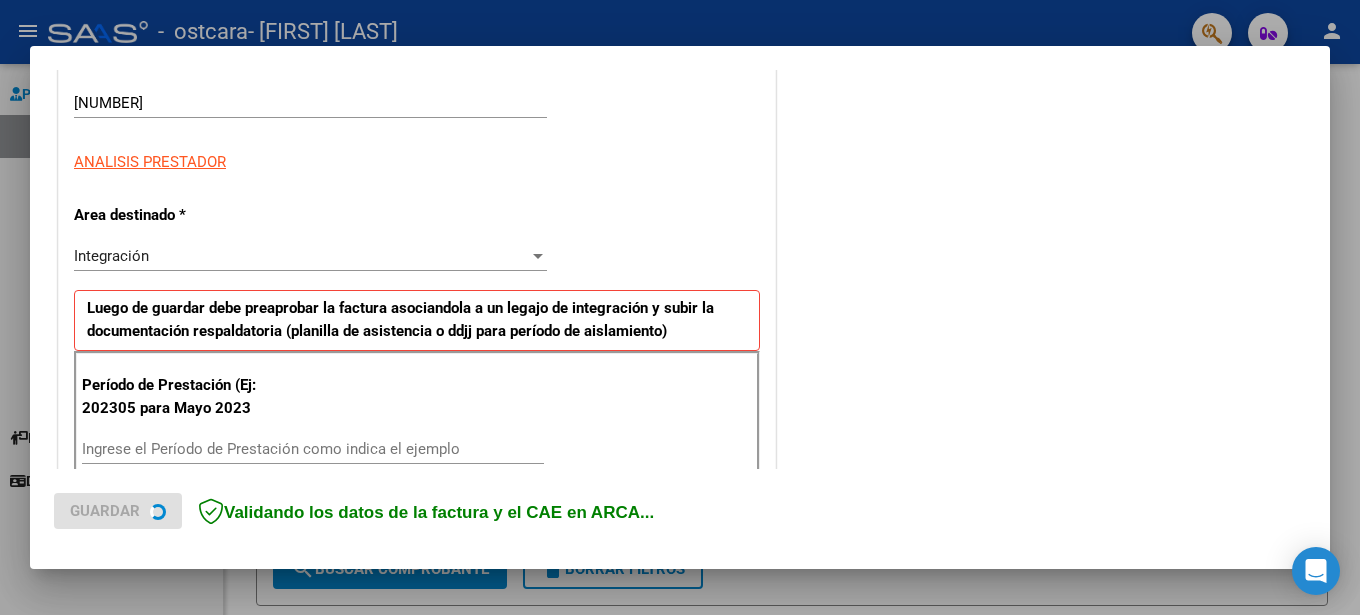 scroll, scrollTop: 400, scrollLeft: 0, axis: vertical 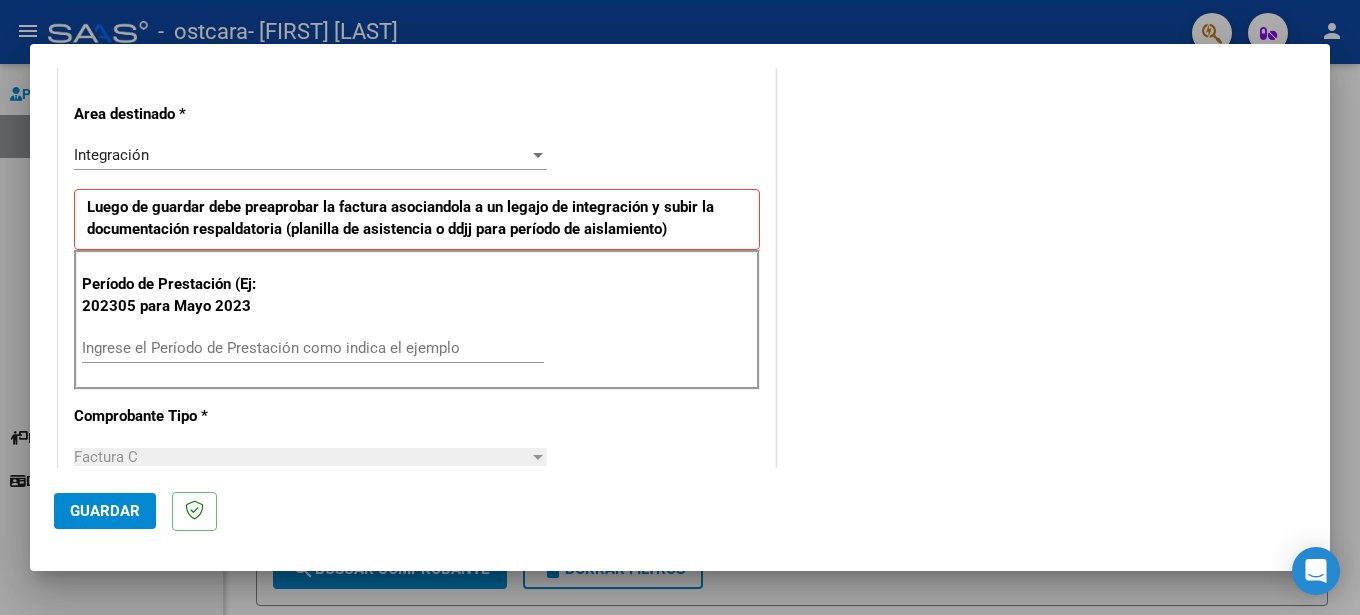 click on "Ingrese el Período de Prestación como indica el ejemplo" at bounding box center [313, 348] 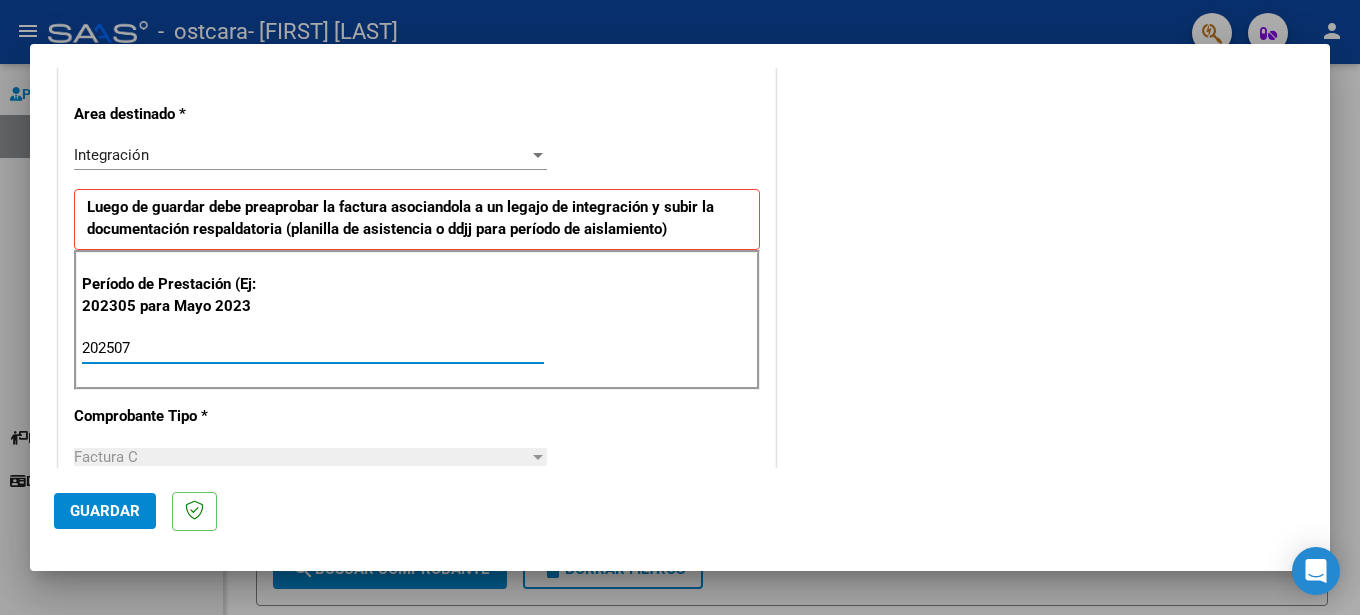 scroll, scrollTop: 800, scrollLeft: 0, axis: vertical 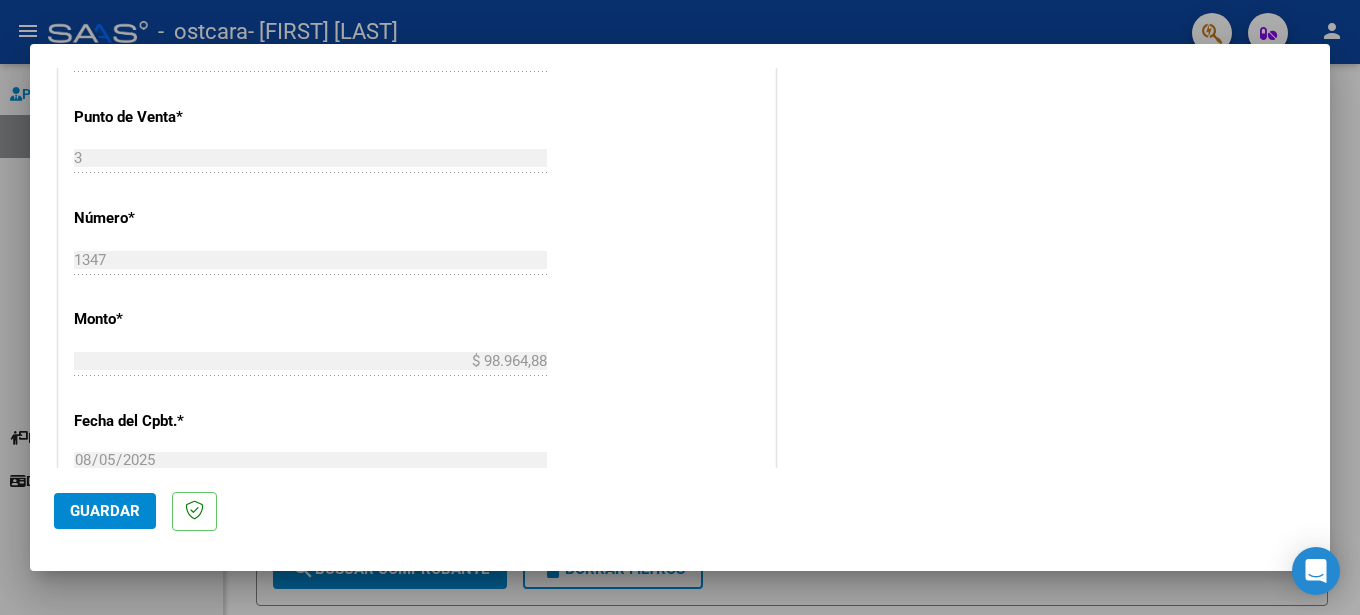 type on "202507" 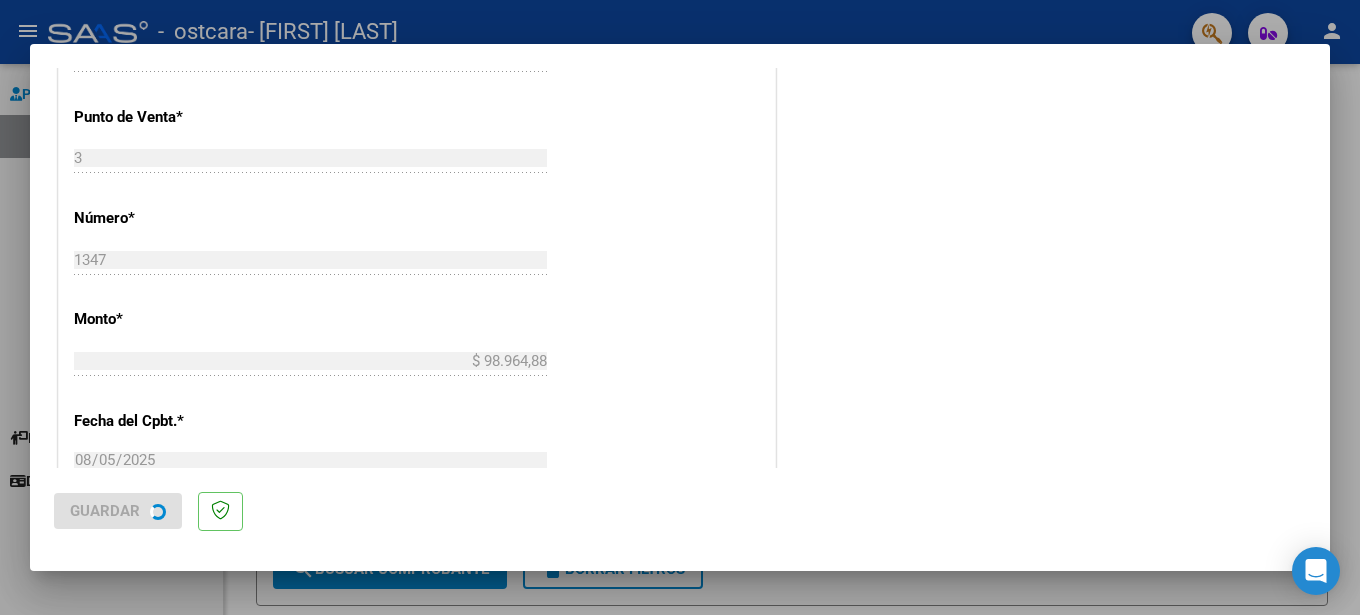 scroll, scrollTop: 0, scrollLeft: 0, axis: both 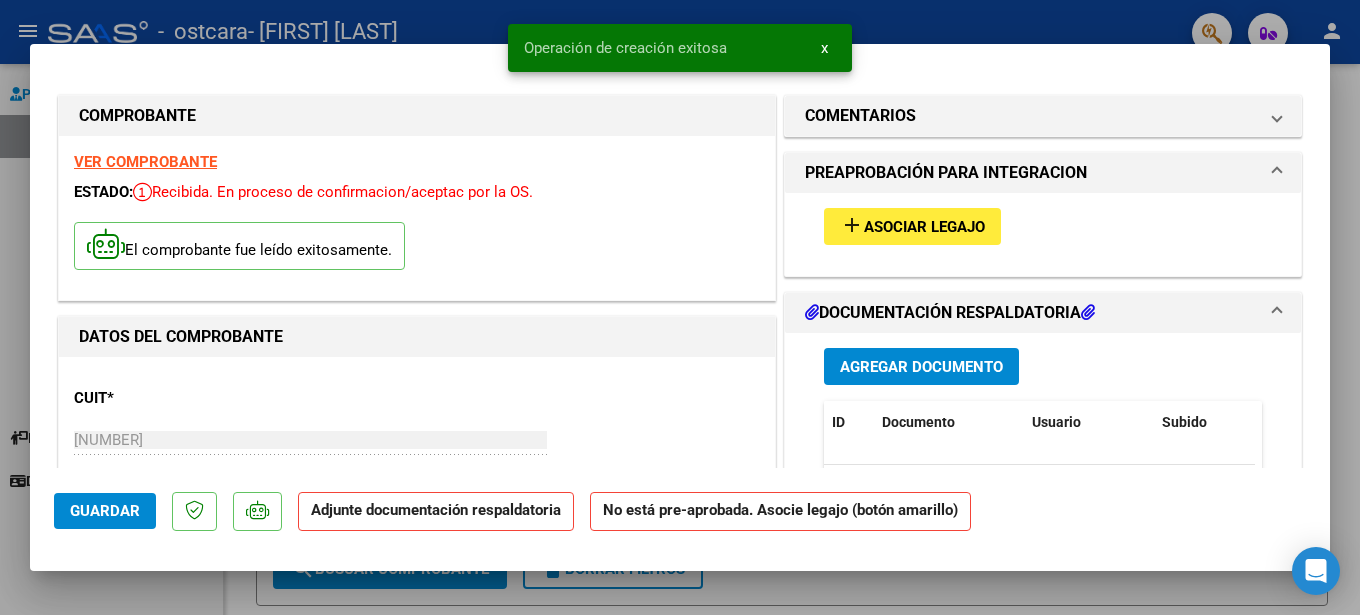click on "Asociar Legajo" at bounding box center (924, 227) 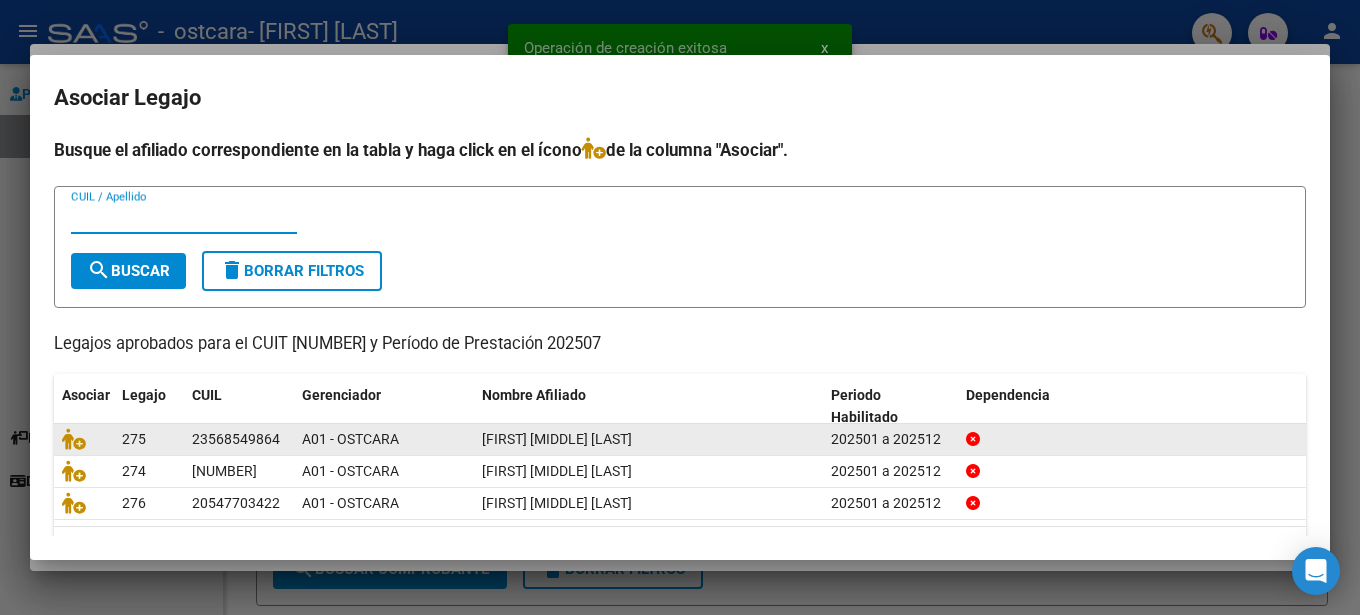 click 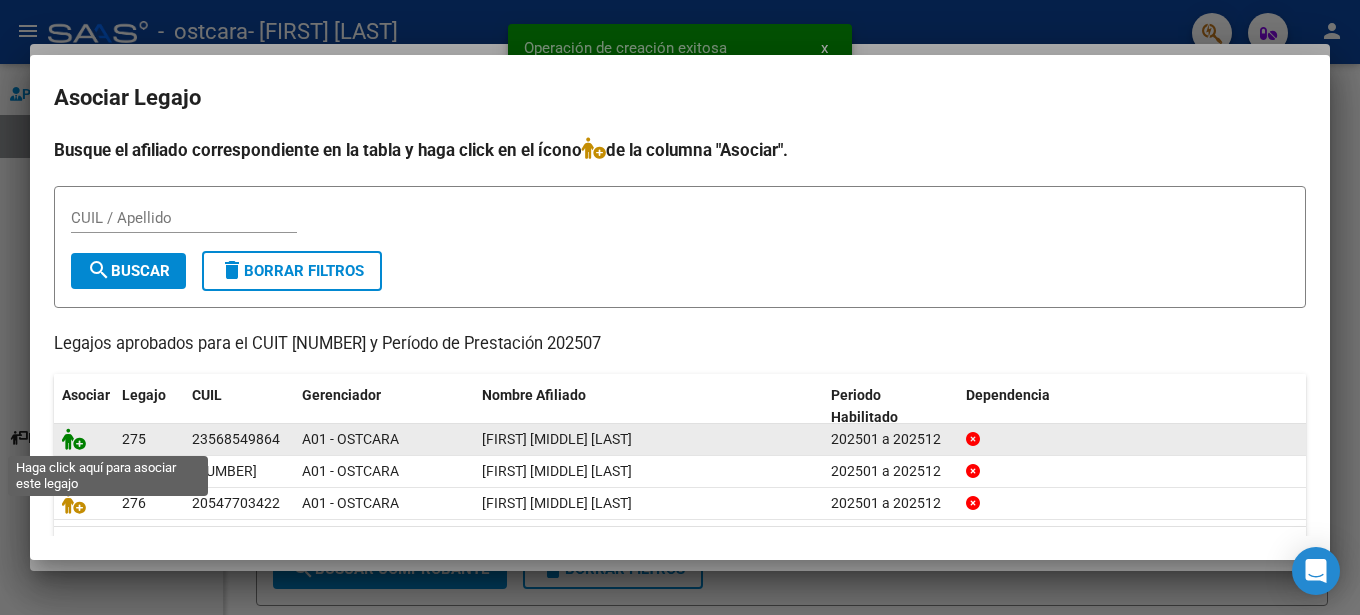 click 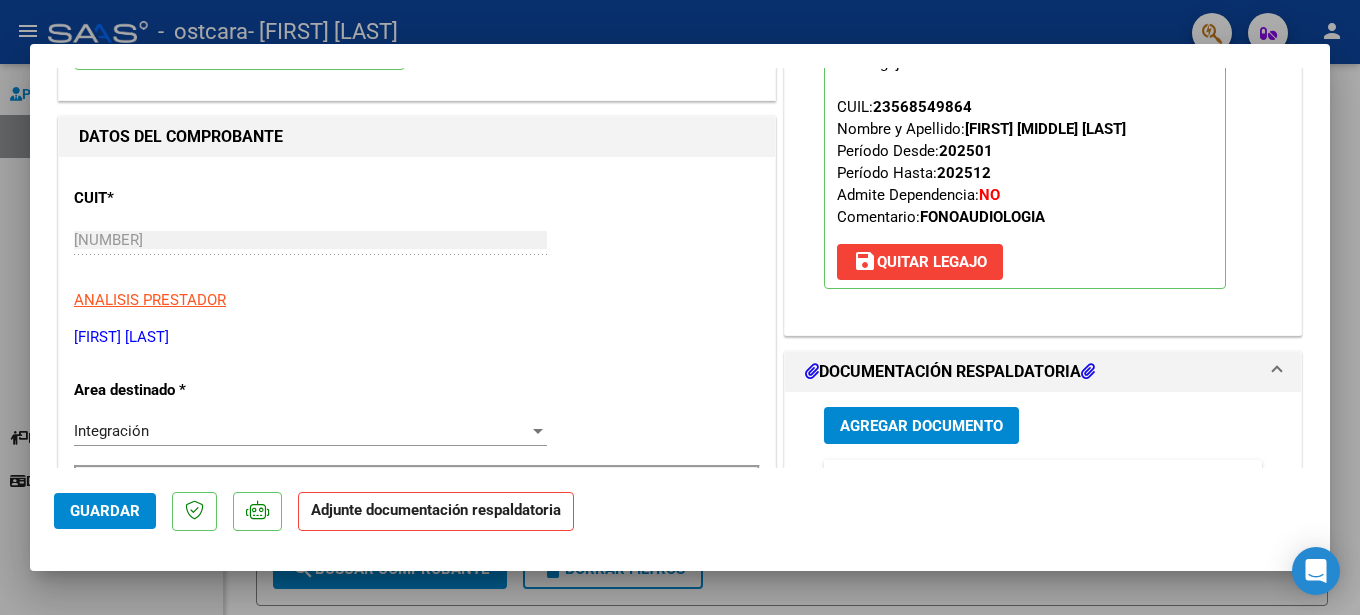 scroll, scrollTop: 300, scrollLeft: 0, axis: vertical 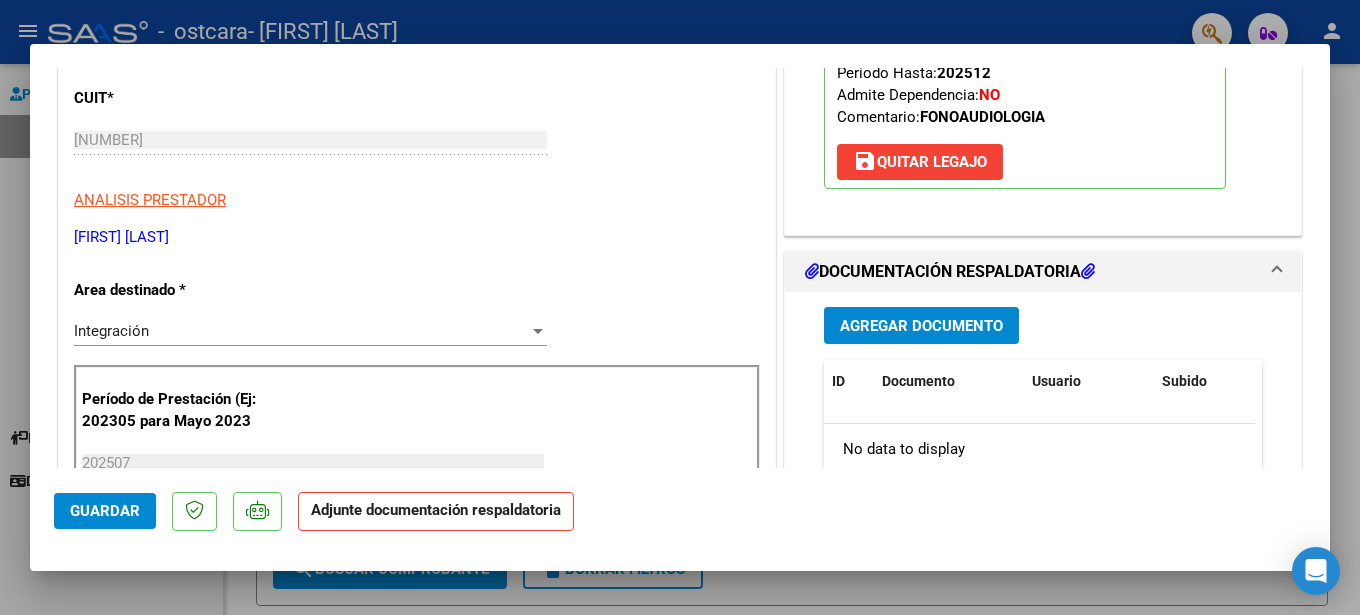 click on "Agregar Documento" at bounding box center [921, 326] 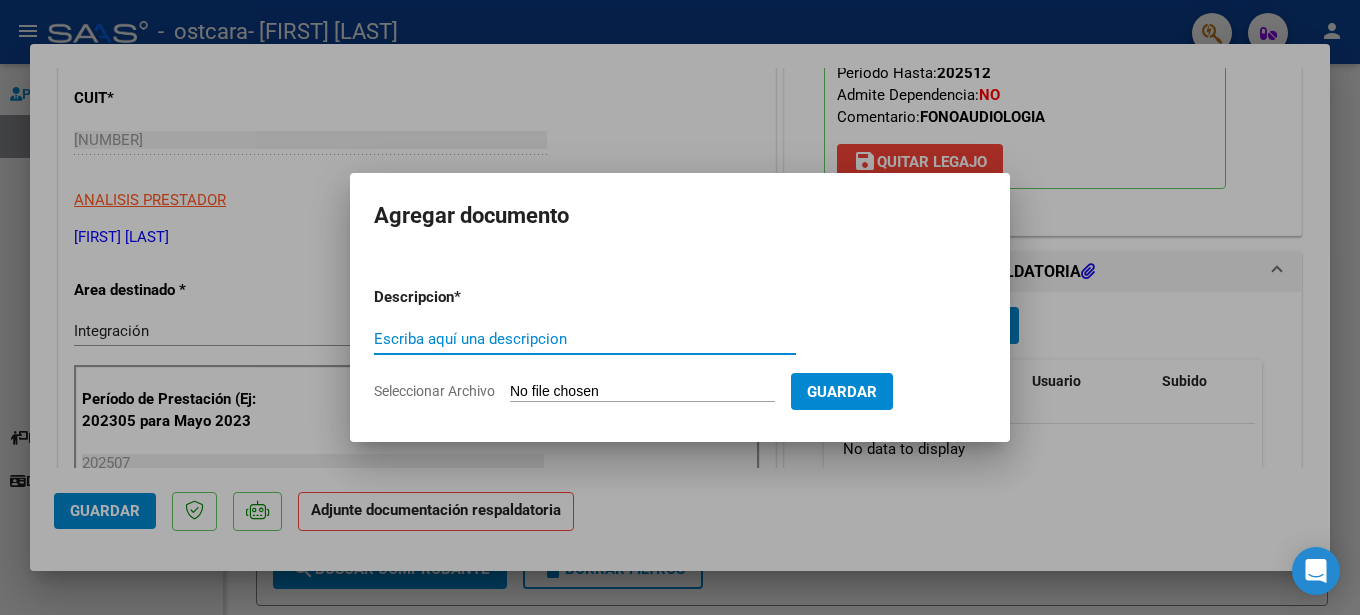 click on "Escriba aquí una descripcion" at bounding box center [585, 339] 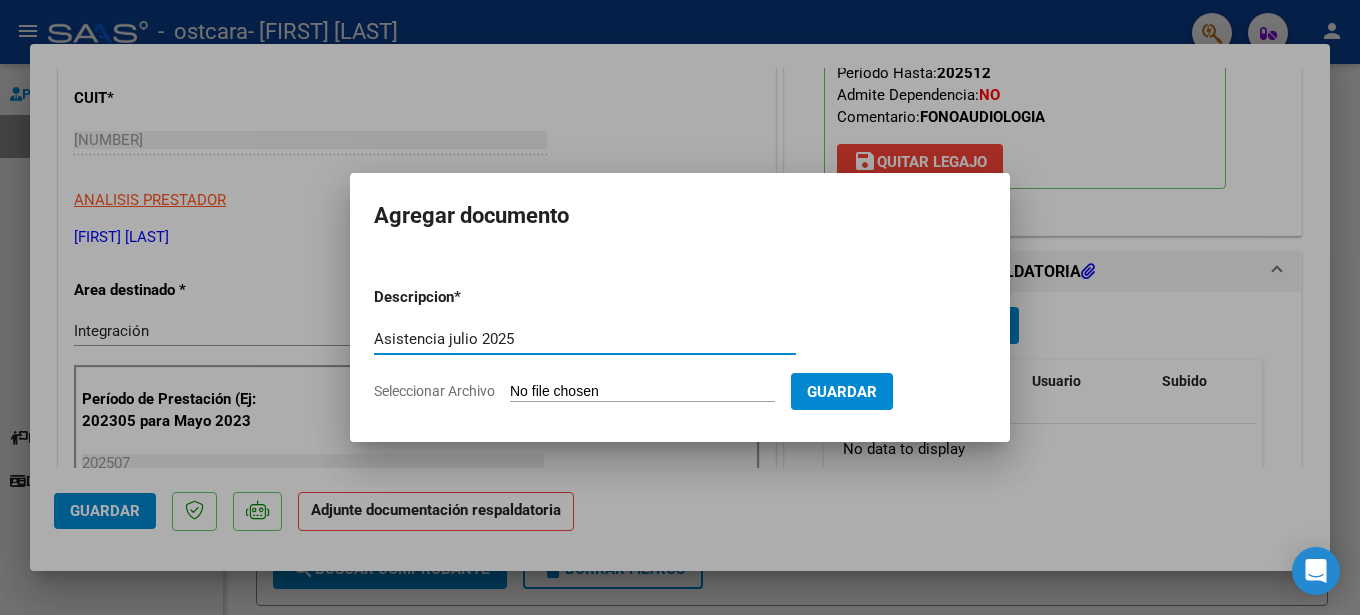 type on "Asistencia julio 2025" 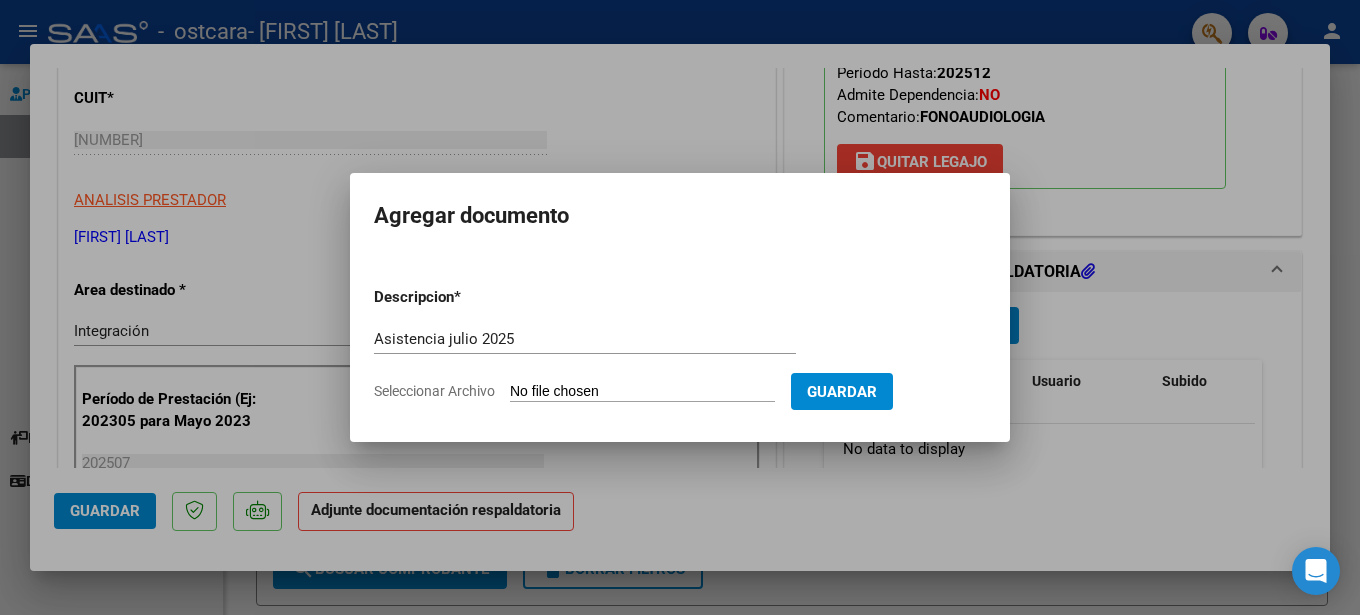 type on "C:\fakepath\[FIRST] [LAST].pdf" 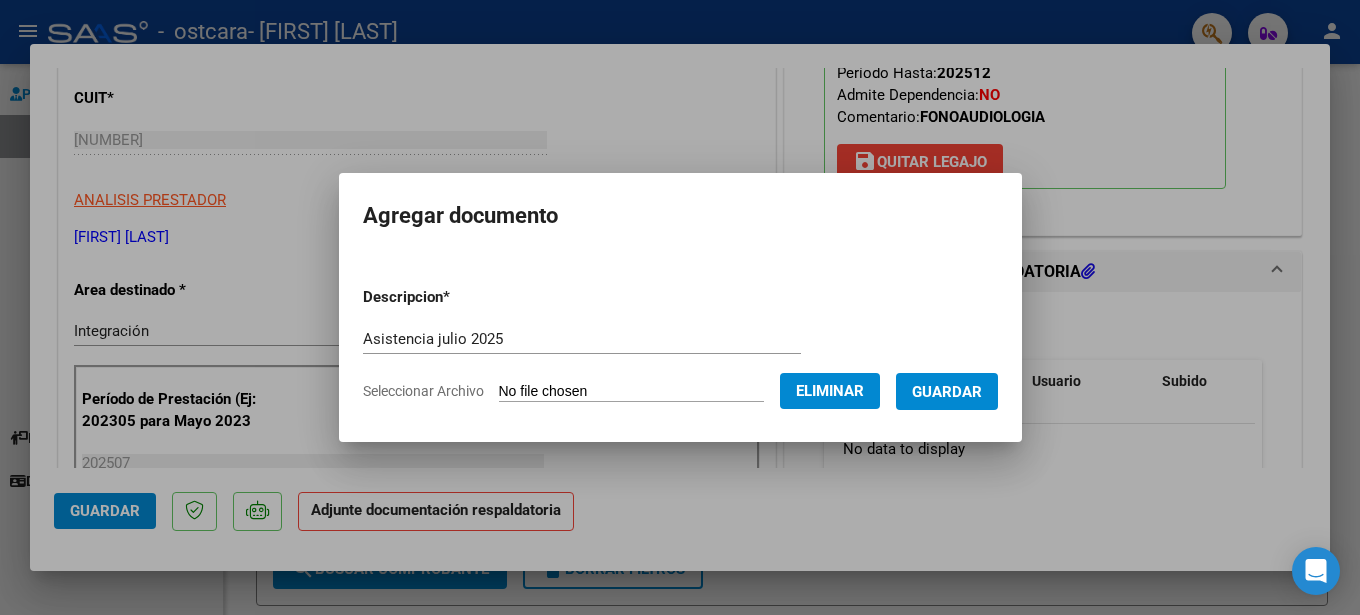 click on "Guardar" at bounding box center (947, 392) 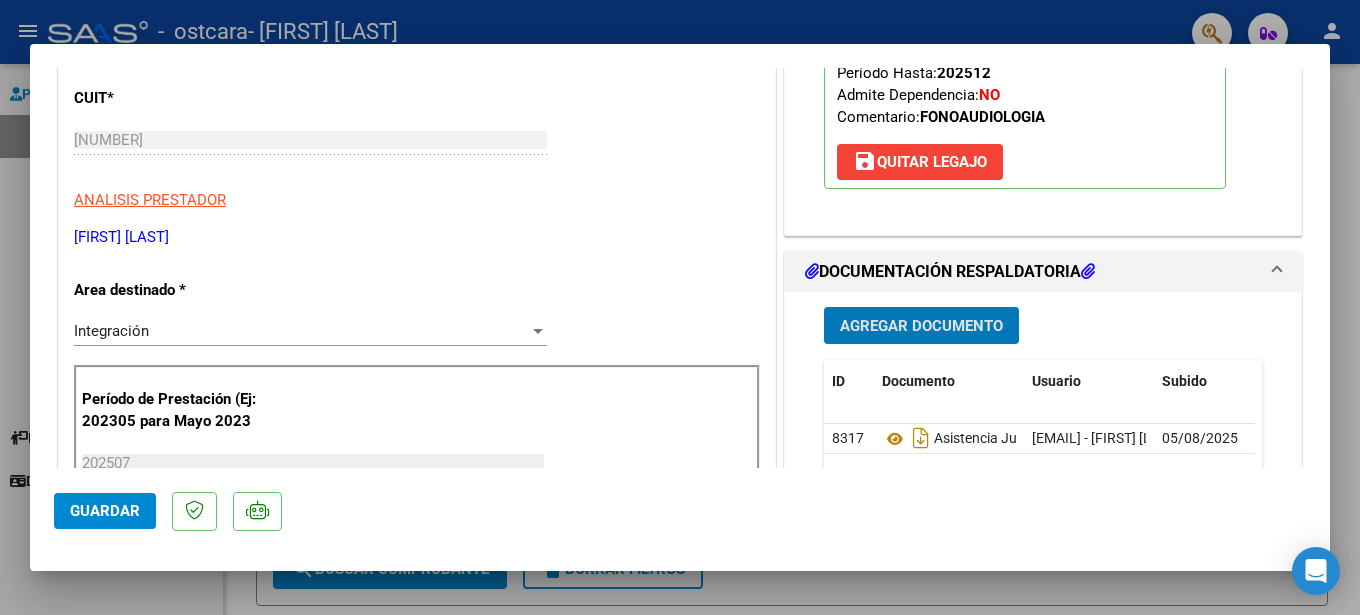 click on "Guardar" 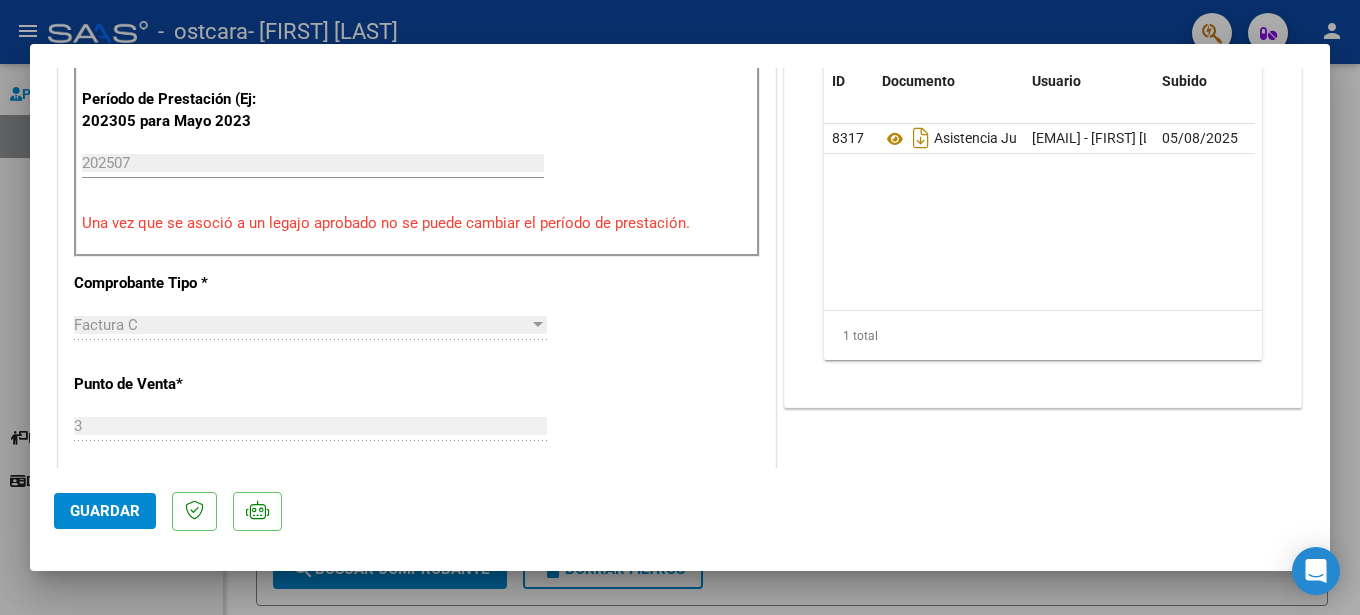 scroll, scrollTop: 1200, scrollLeft: 0, axis: vertical 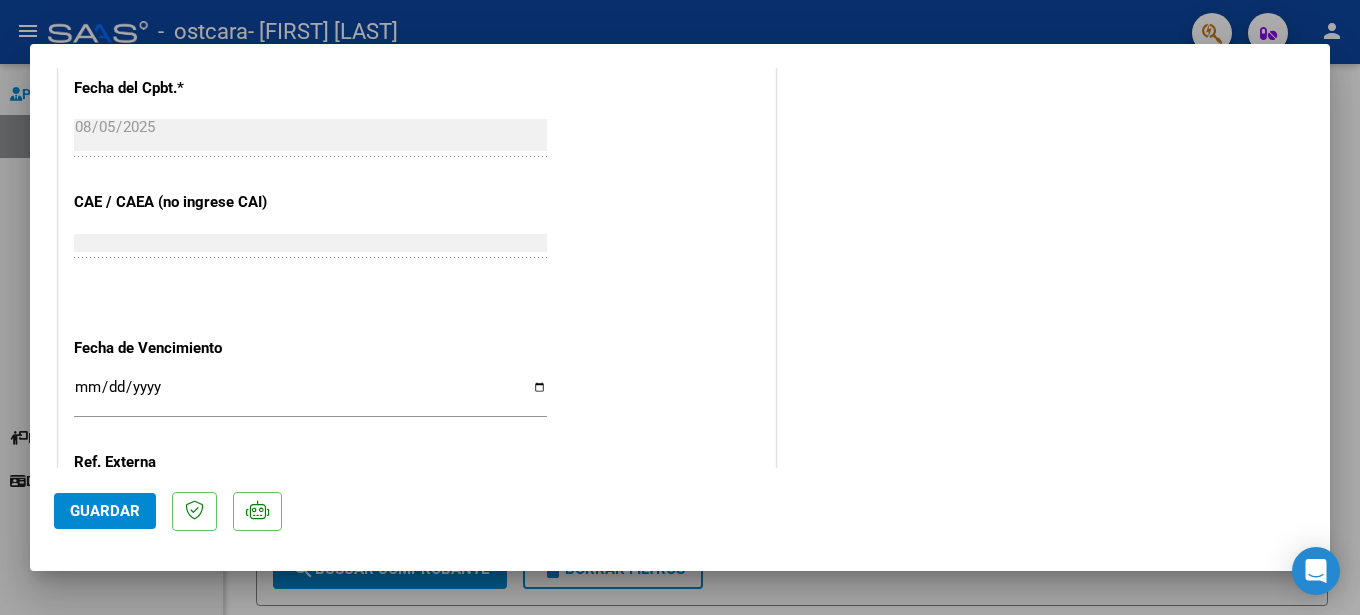 click on "Guardar" 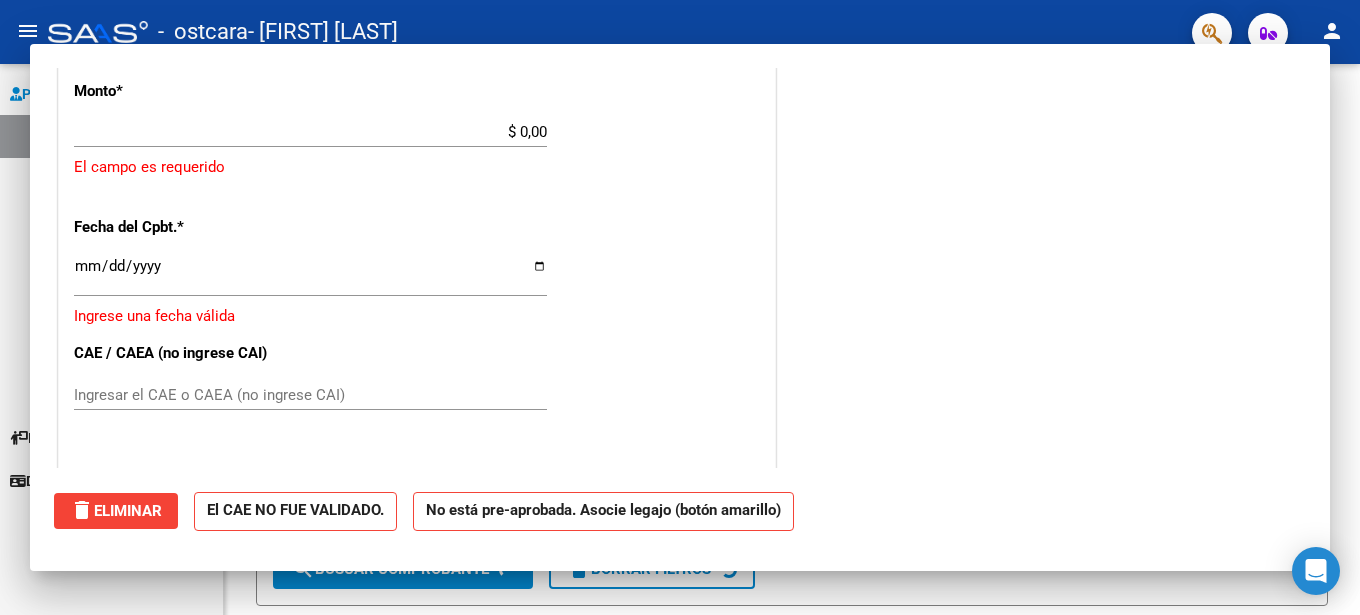 scroll, scrollTop: 0, scrollLeft: 0, axis: both 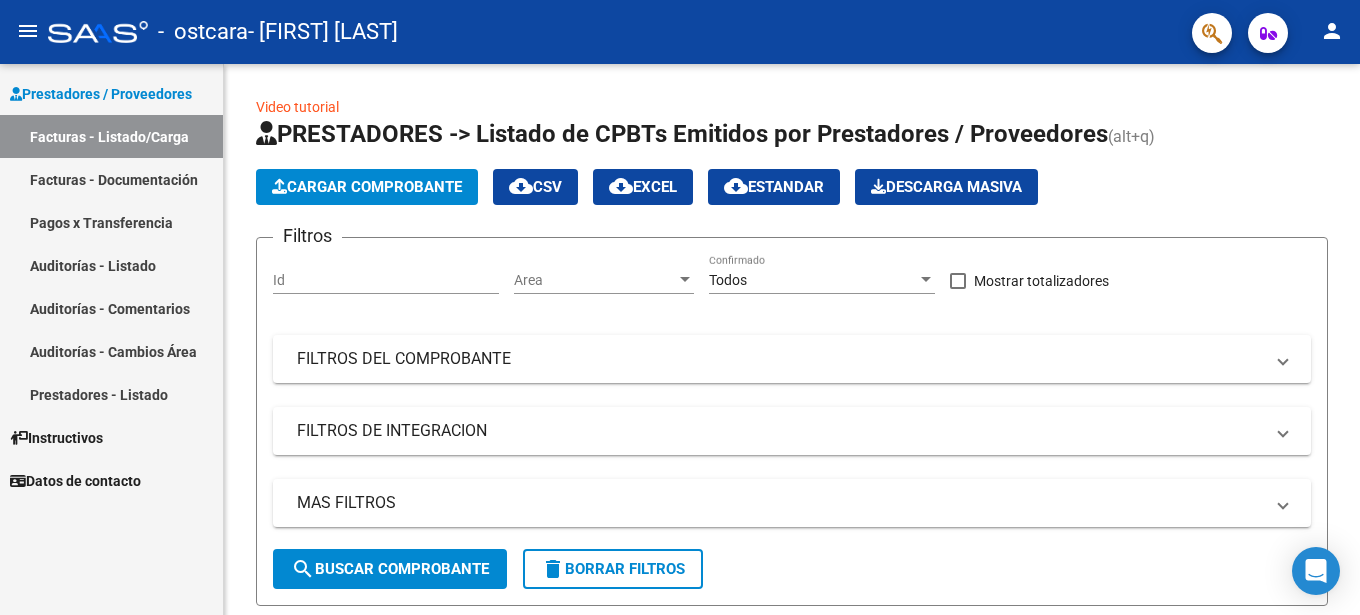 click on "-  ostcara   - [FIRST] [LAST]" 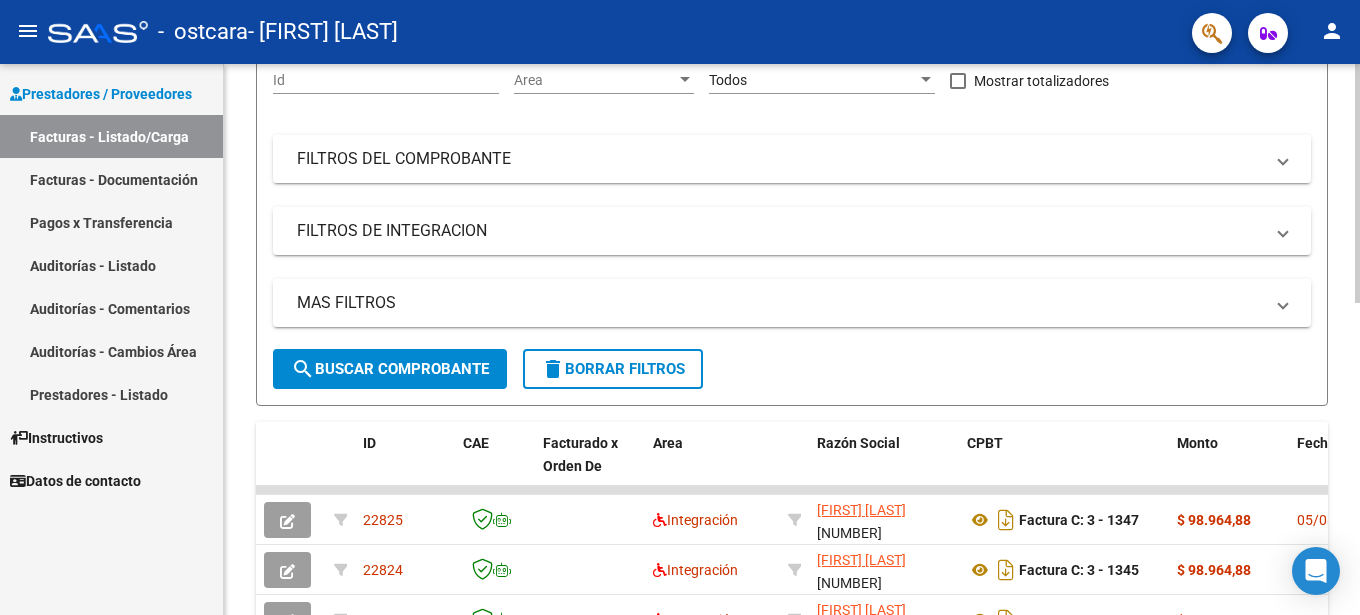 scroll, scrollTop: 0, scrollLeft: 0, axis: both 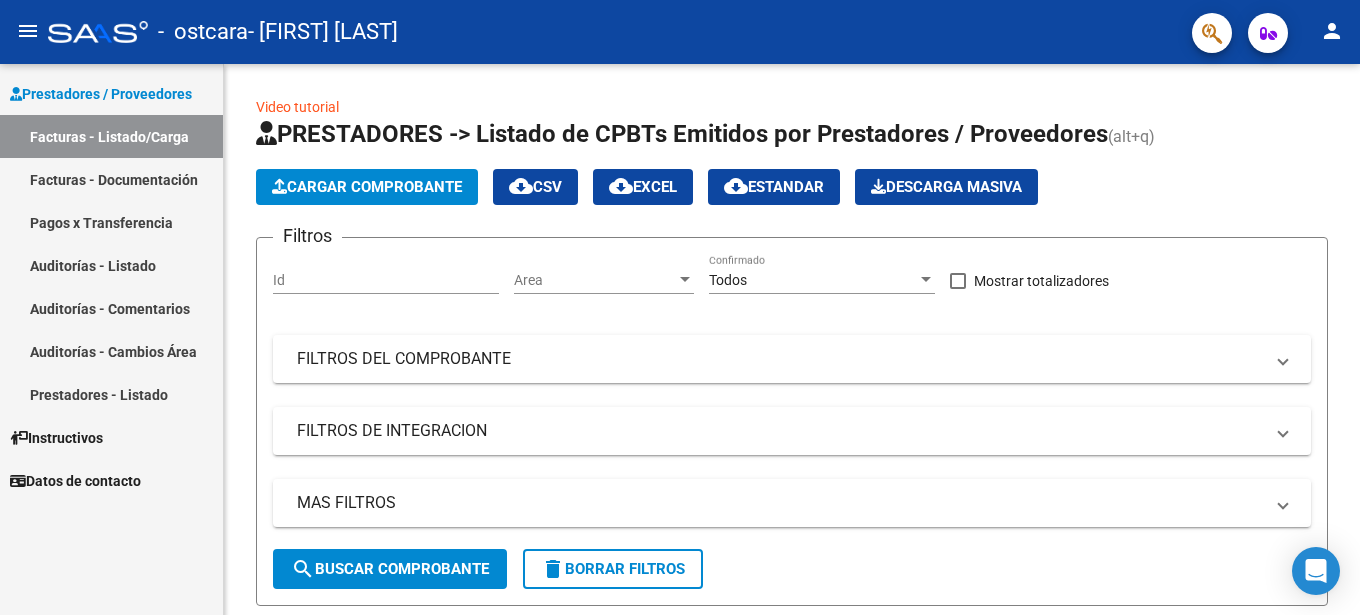 click on "-  ostcara   - [FIRST] [LAST]" 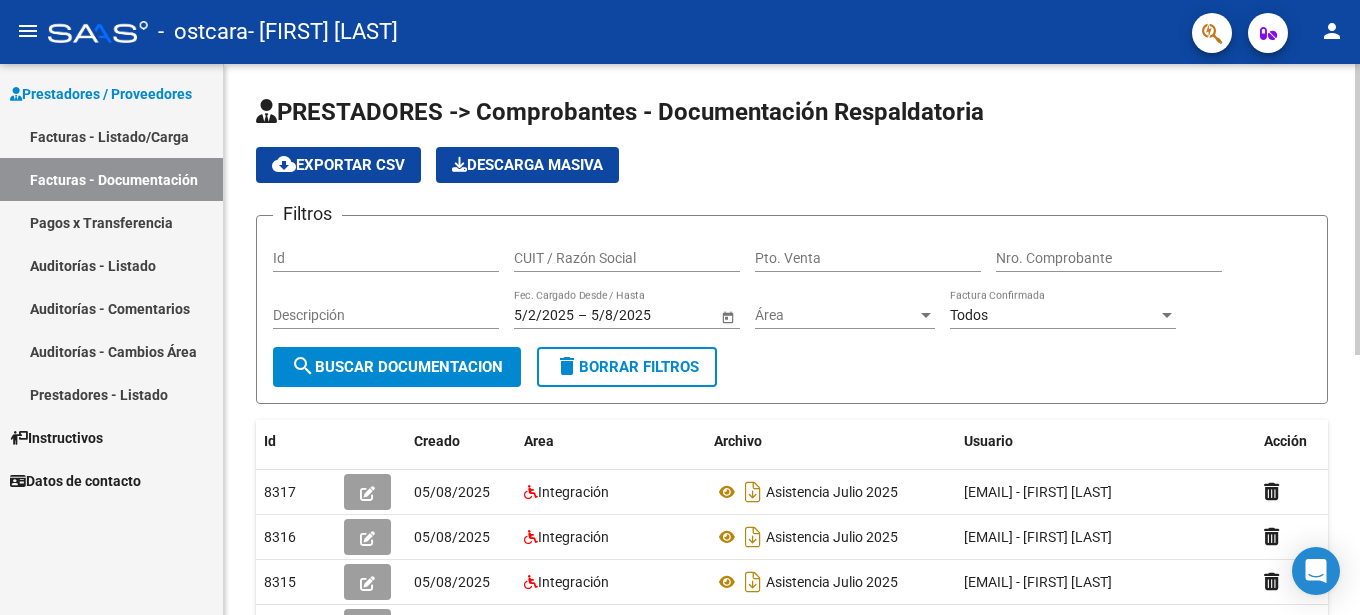 scroll, scrollTop: 100, scrollLeft: 0, axis: vertical 